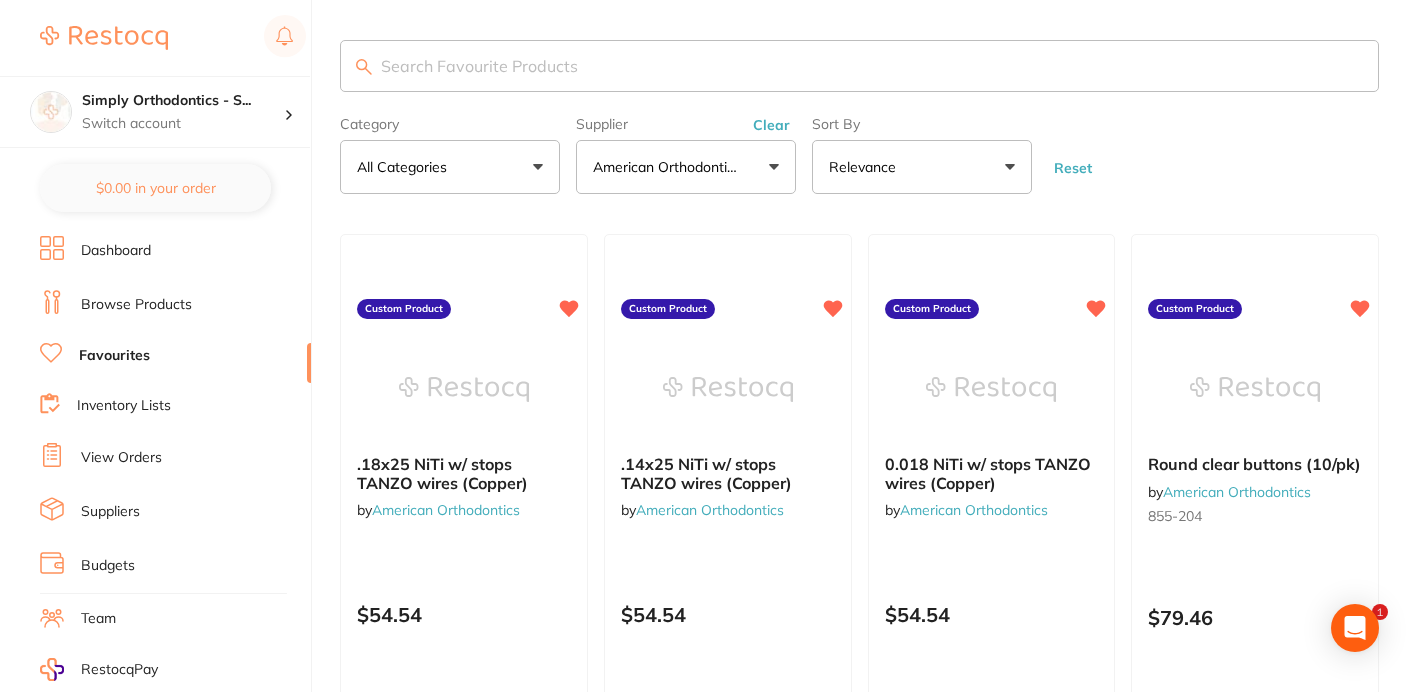 scroll, scrollTop: 195, scrollLeft: 0, axis: vertical 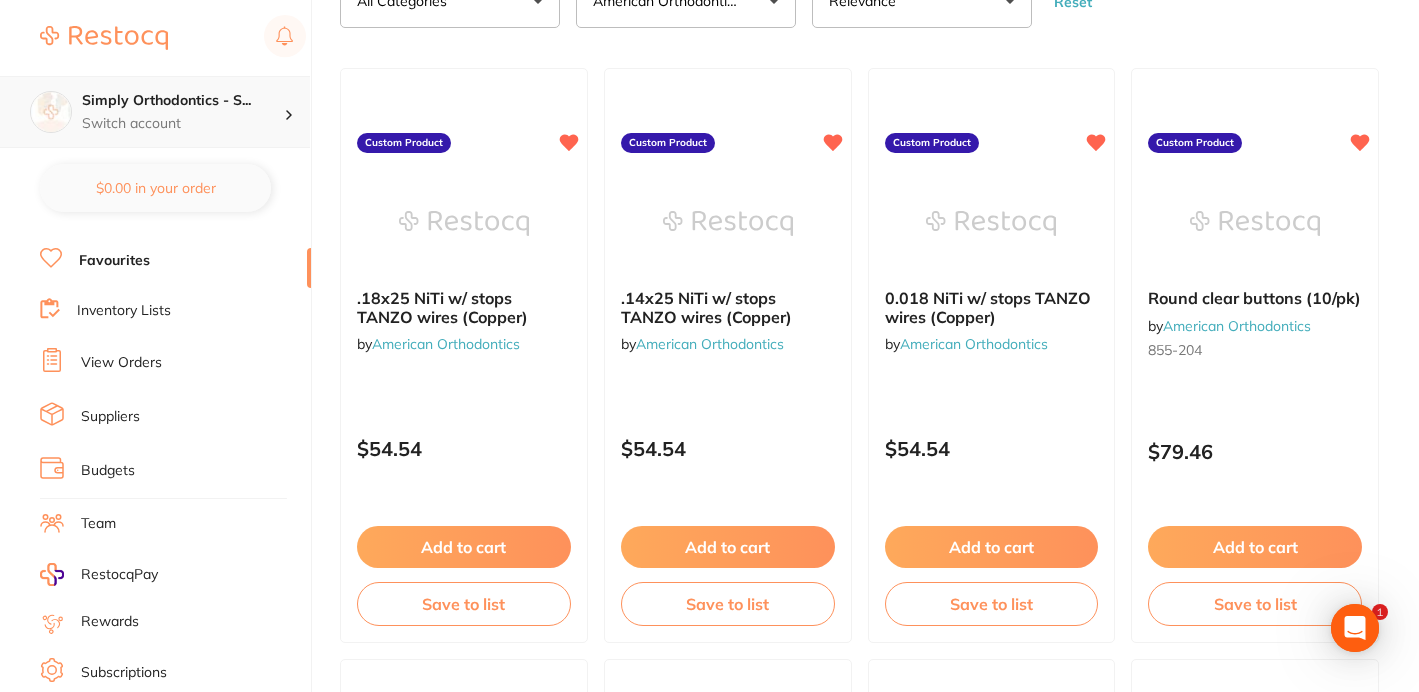 click on "Simply Orthodontics - S..." at bounding box center [183, 101] 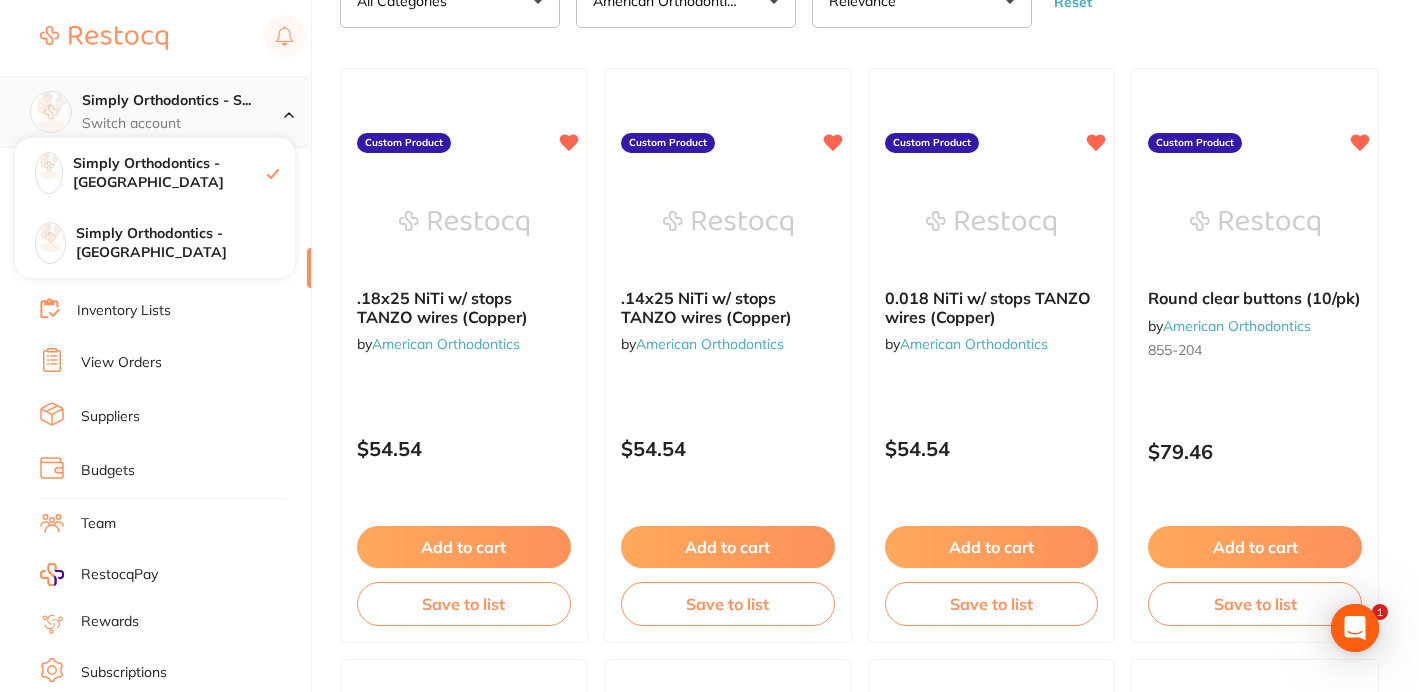 click on "Simply Orthodontics - S..." at bounding box center [183, 101] 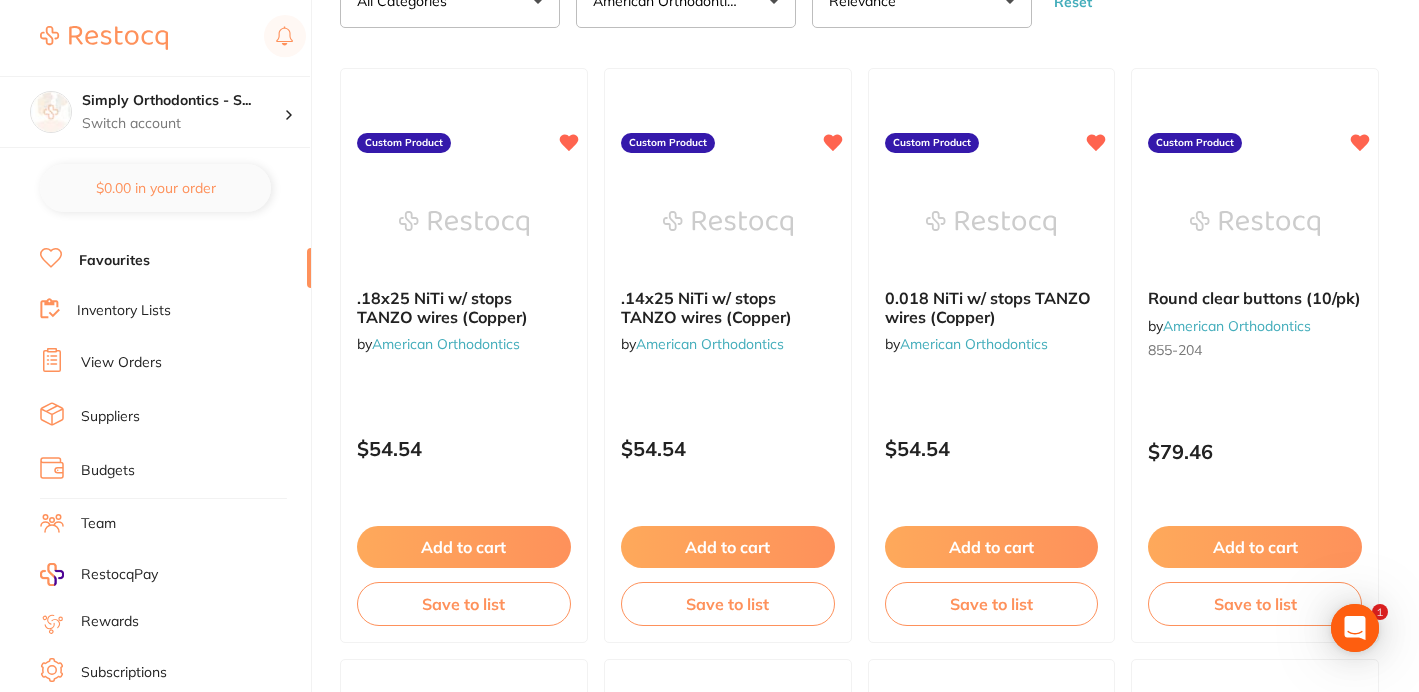 click on "Favourites" at bounding box center [175, 261] 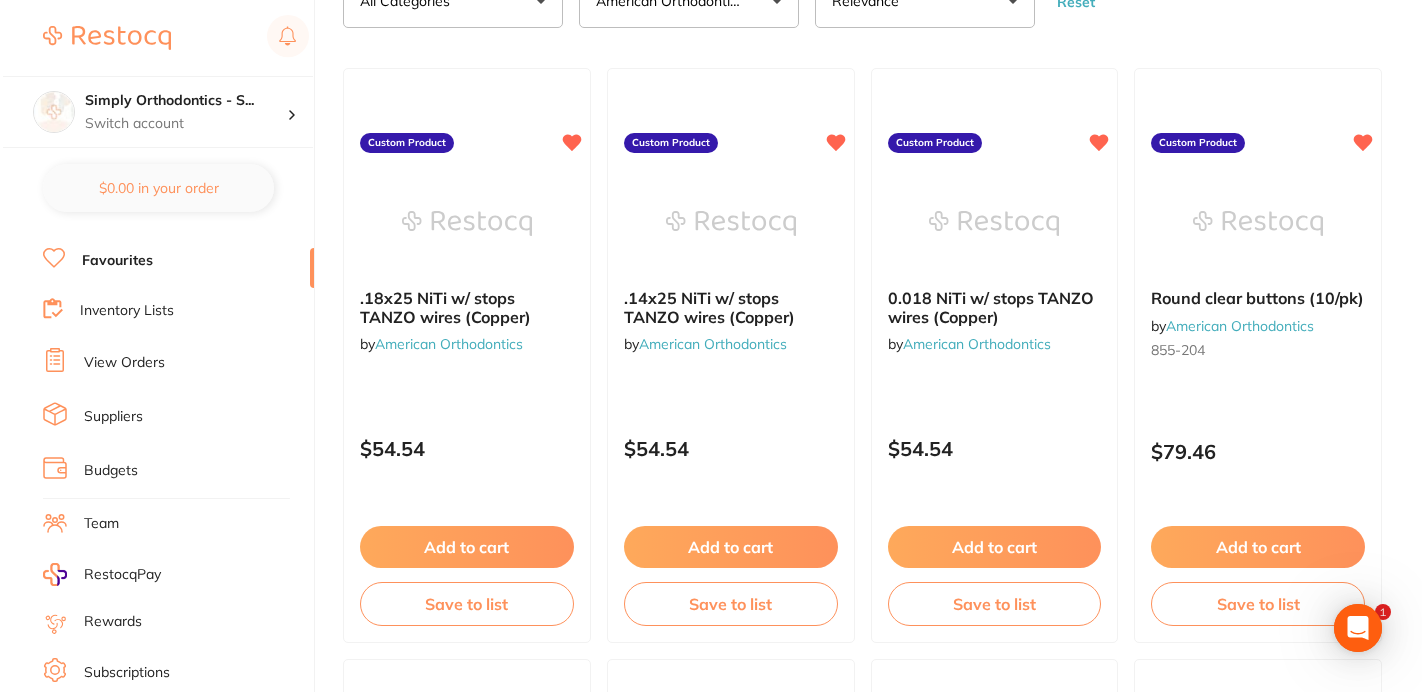 scroll, scrollTop: 0, scrollLeft: 0, axis: both 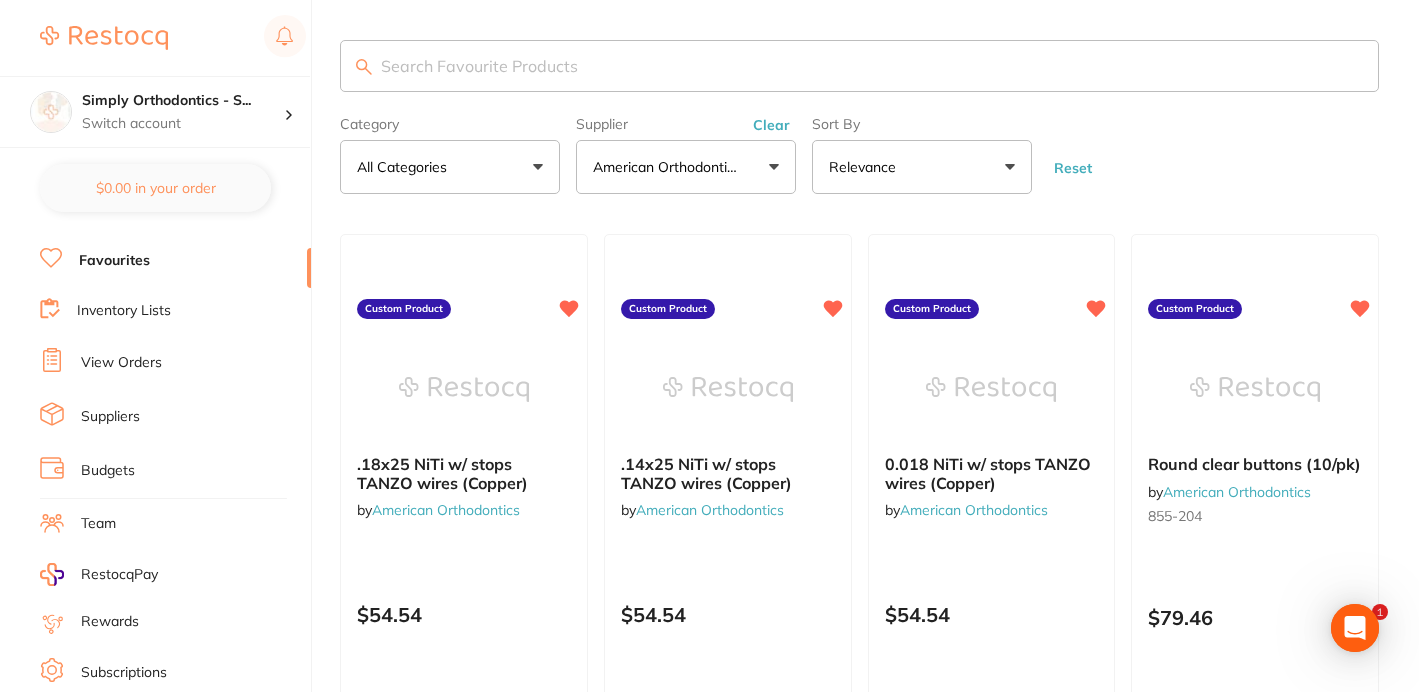 drag, startPoint x: 160, startPoint y: 322, endPoint x: 158, endPoint y: 311, distance: 11.18034 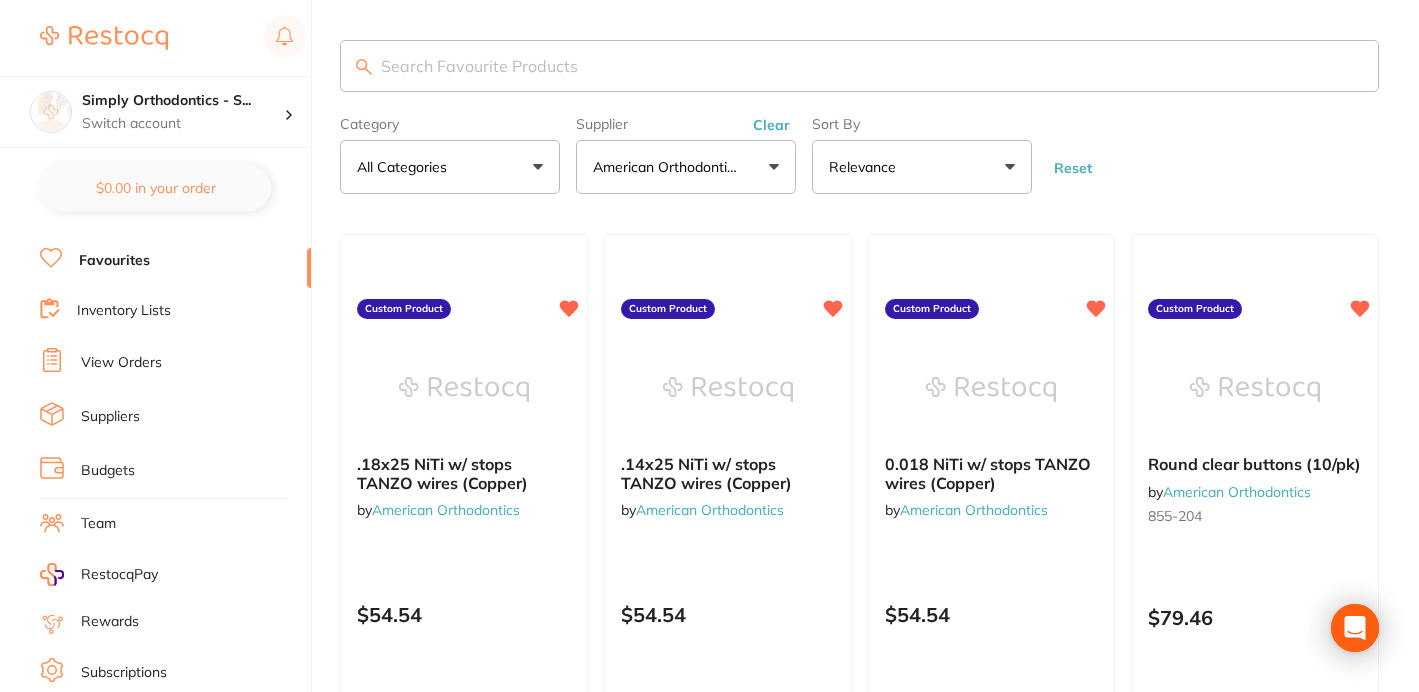 click on "Inventory Lists" at bounding box center (124, 311) 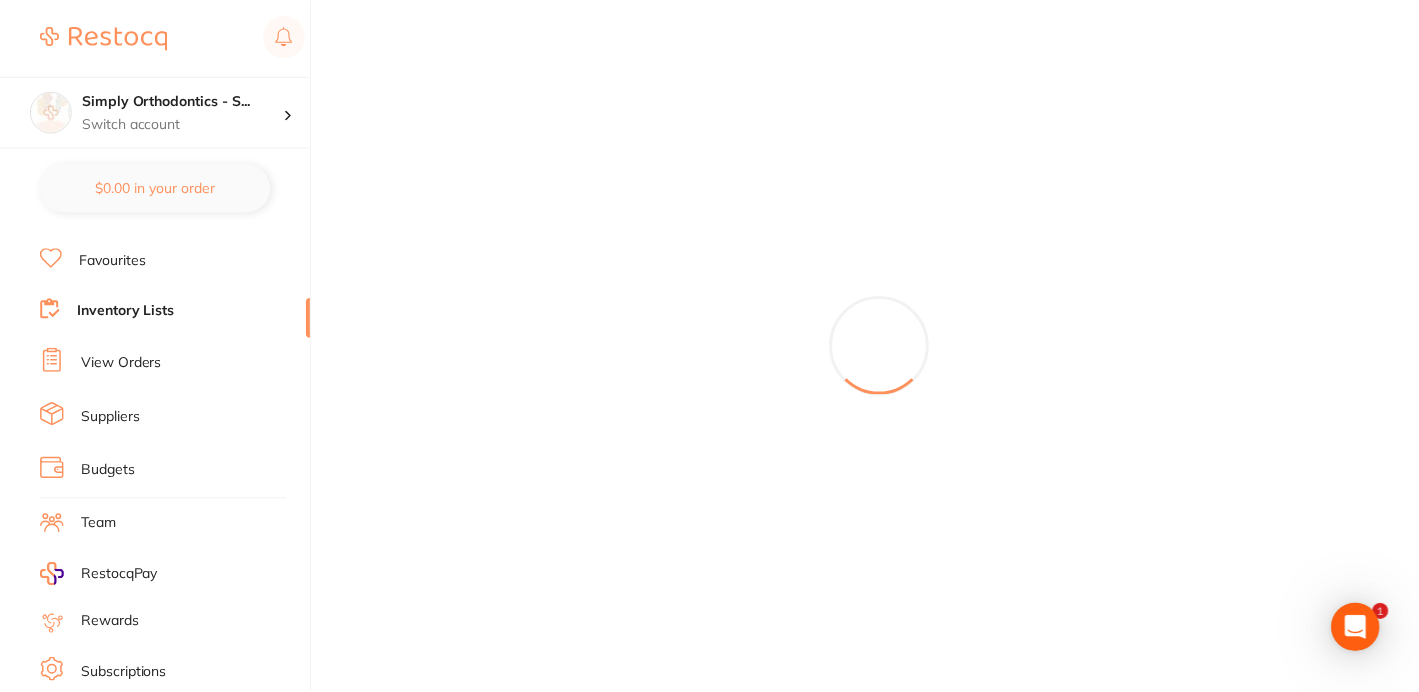 scroll, scrollTop: 0, scrollLeft: 0, axis: both 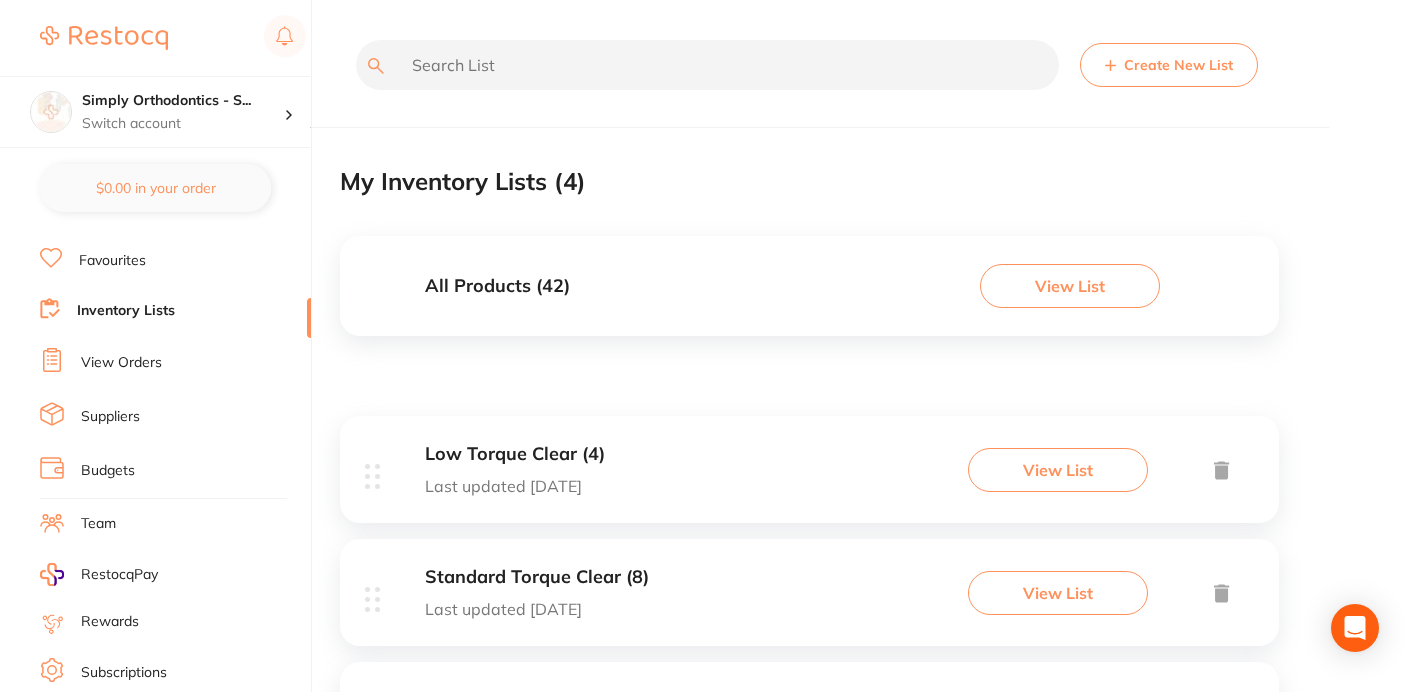 click on "View Orders" at bounding box center [121, 363] 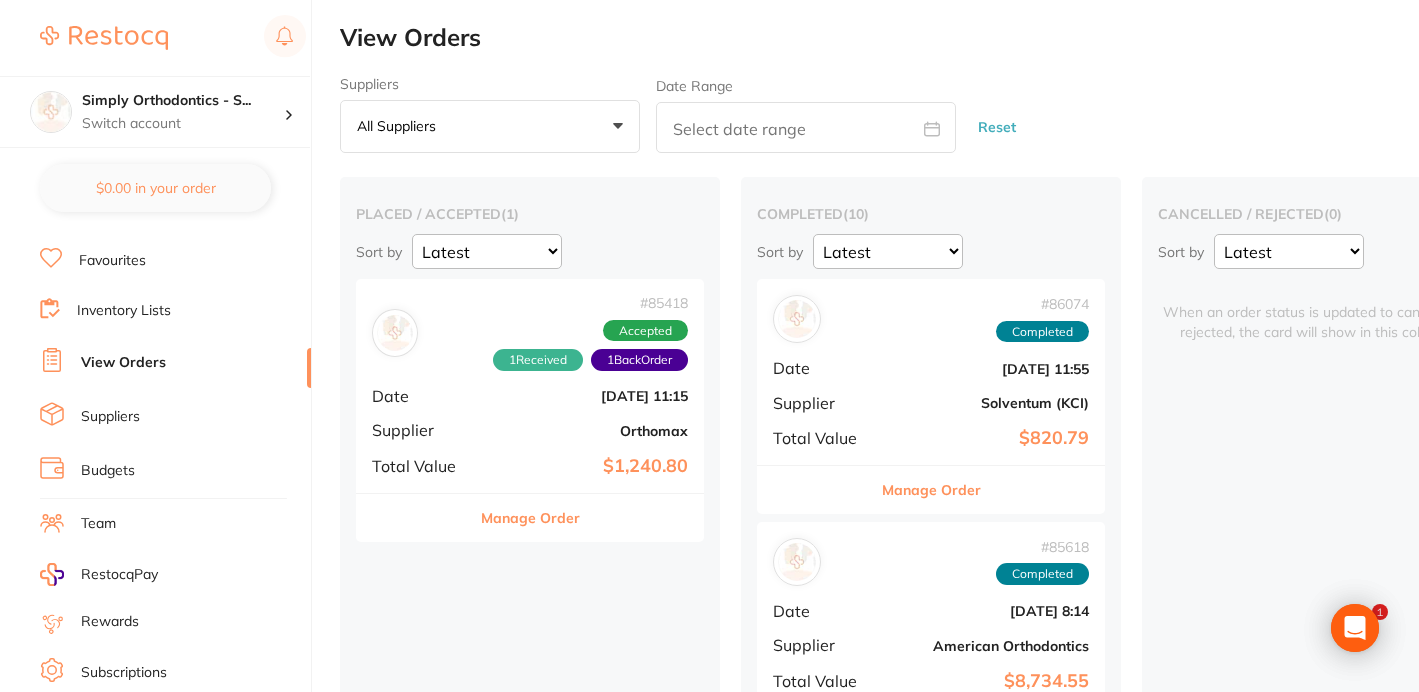 scroll, scrollTop: -1, scrollLeft: 0, axis: vertical 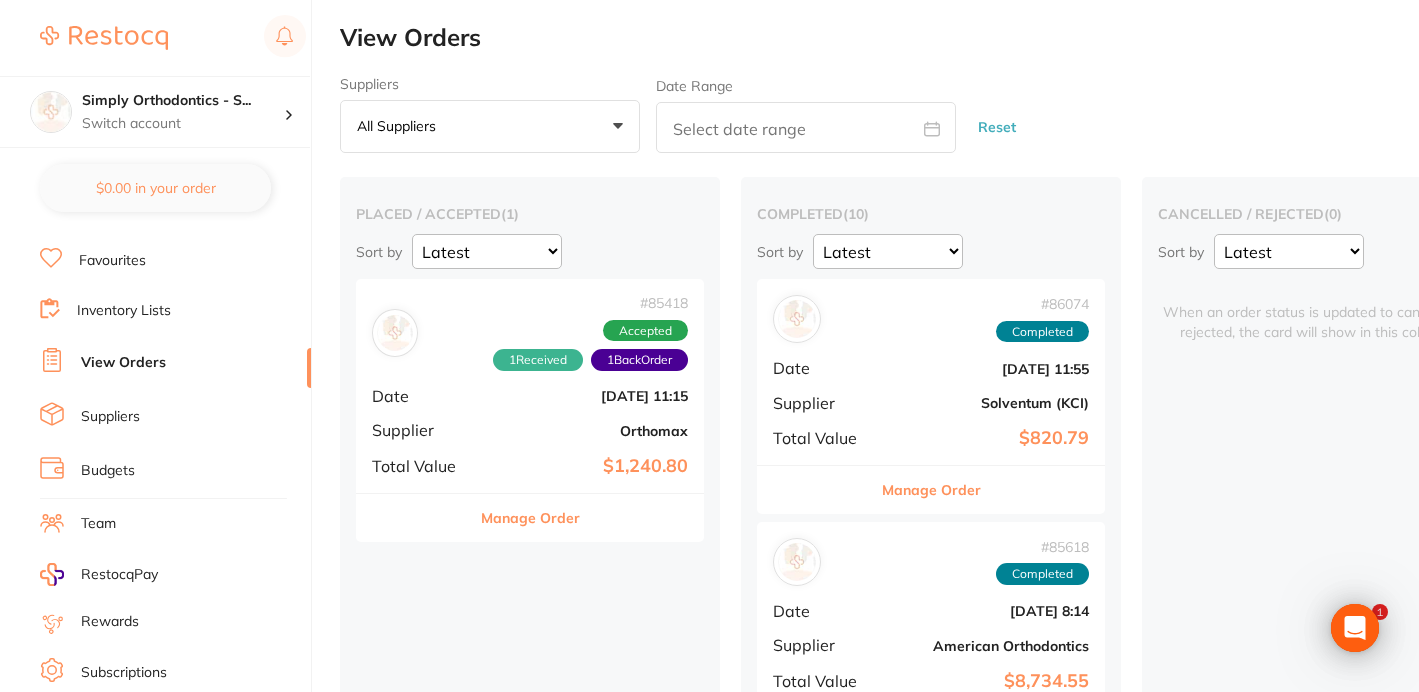 click on "# 85418 1  Received 1  Back  Order Accepted Date [DATE] 11:15 Supplier Orthomax Total Value $1,240.80" at bounding box center (530, 385) 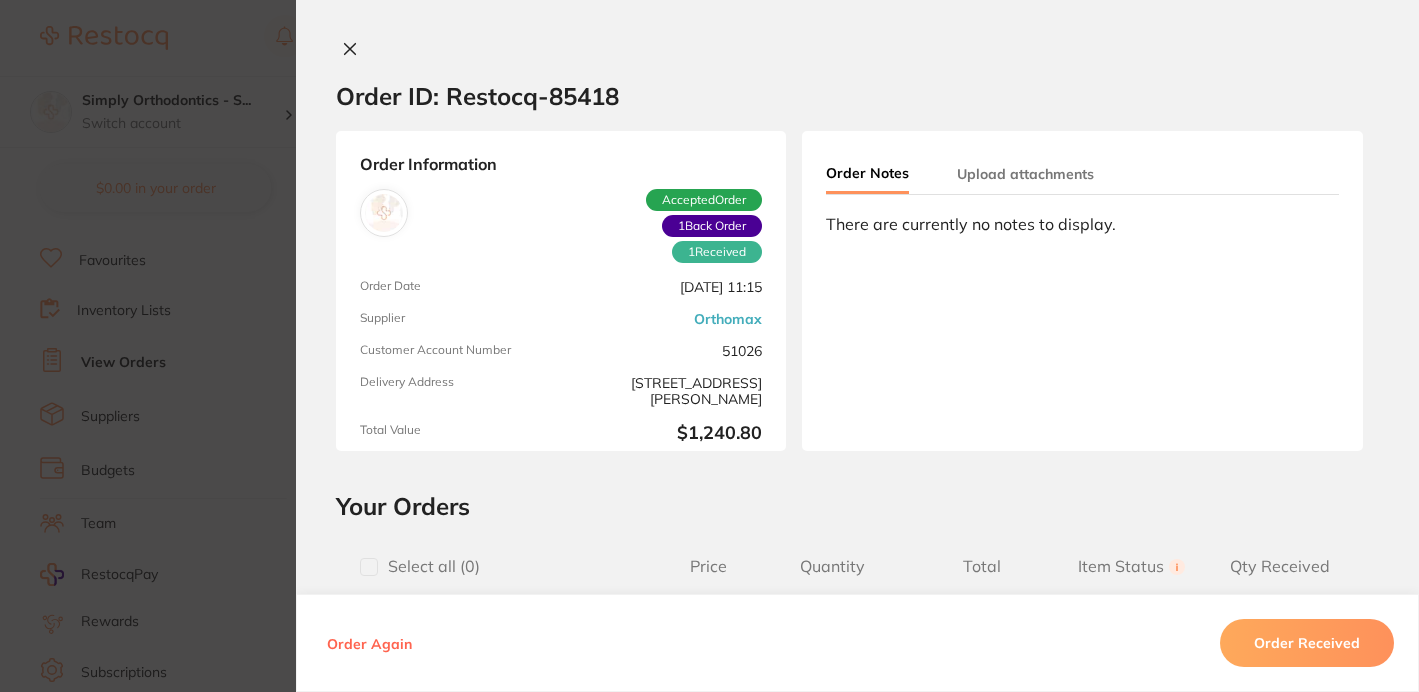 scroll, scrollTop: 0, scrollLeft: 0, axis: both 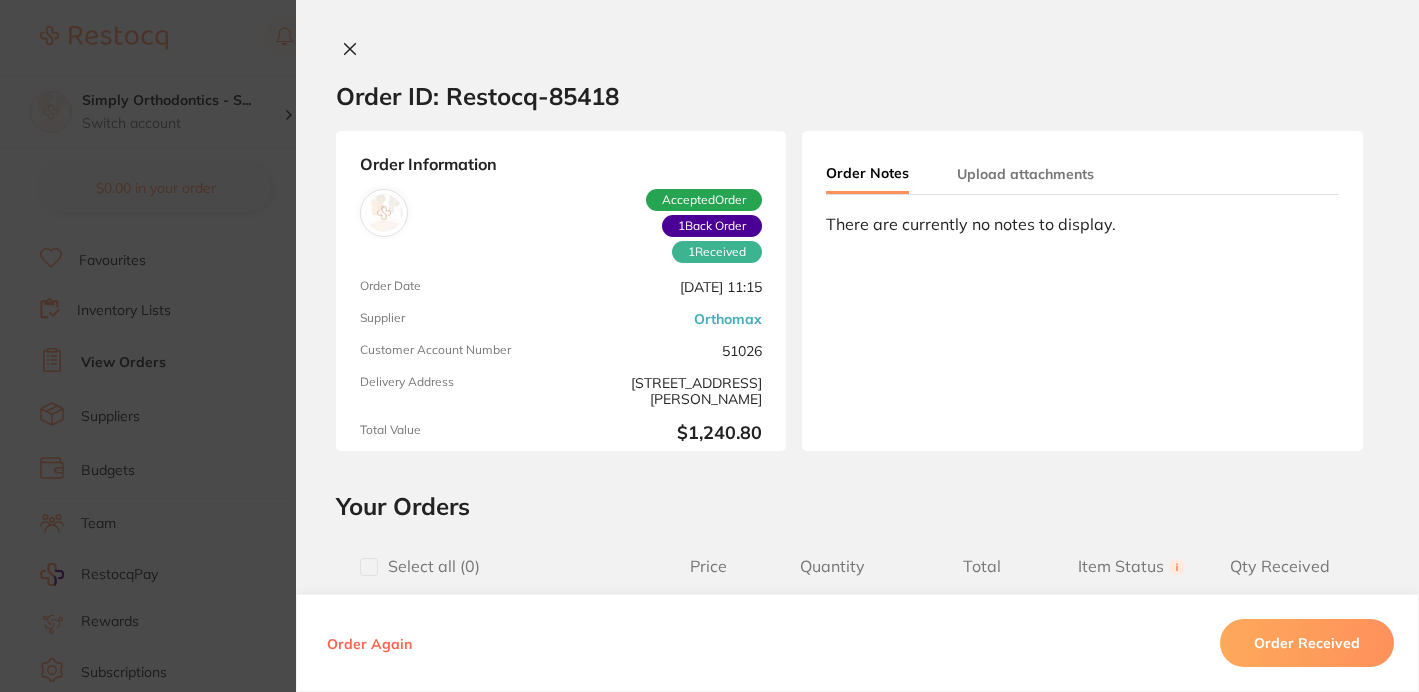 click 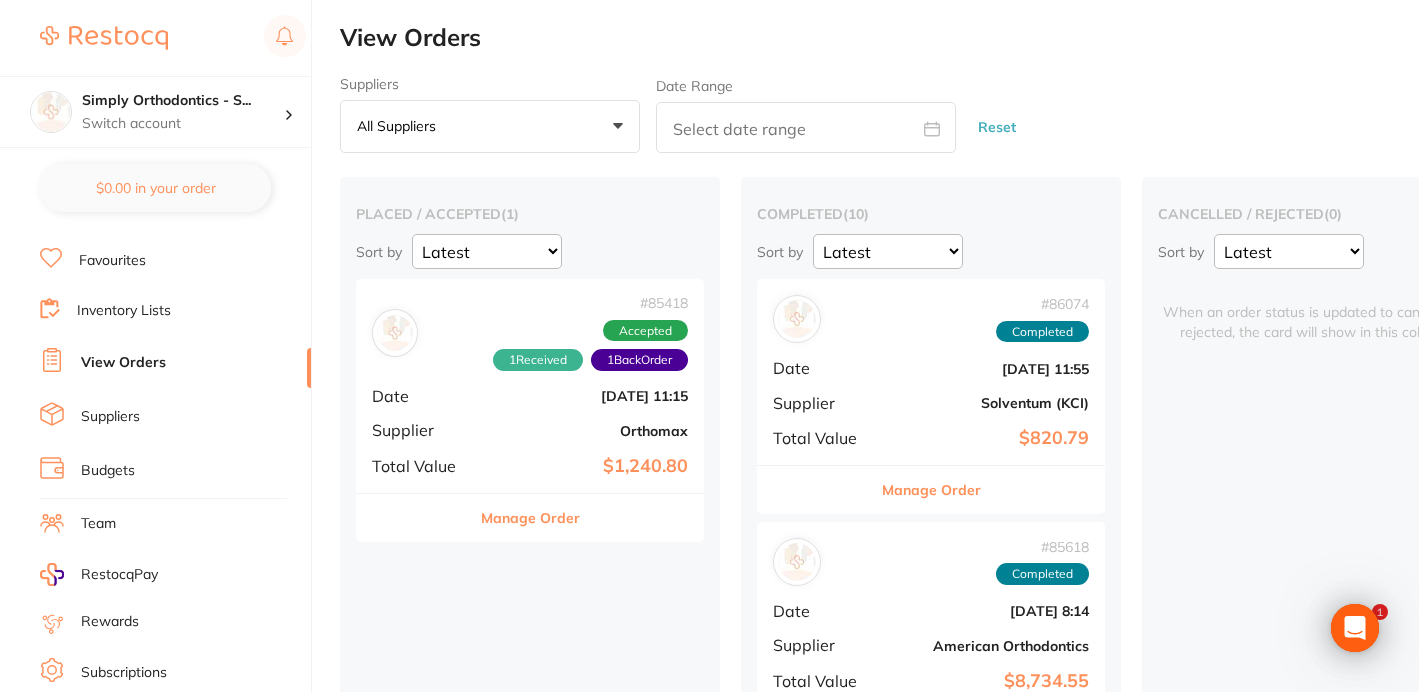 scroll, scrollTop: 0, scrollLeft: 0, axis: both 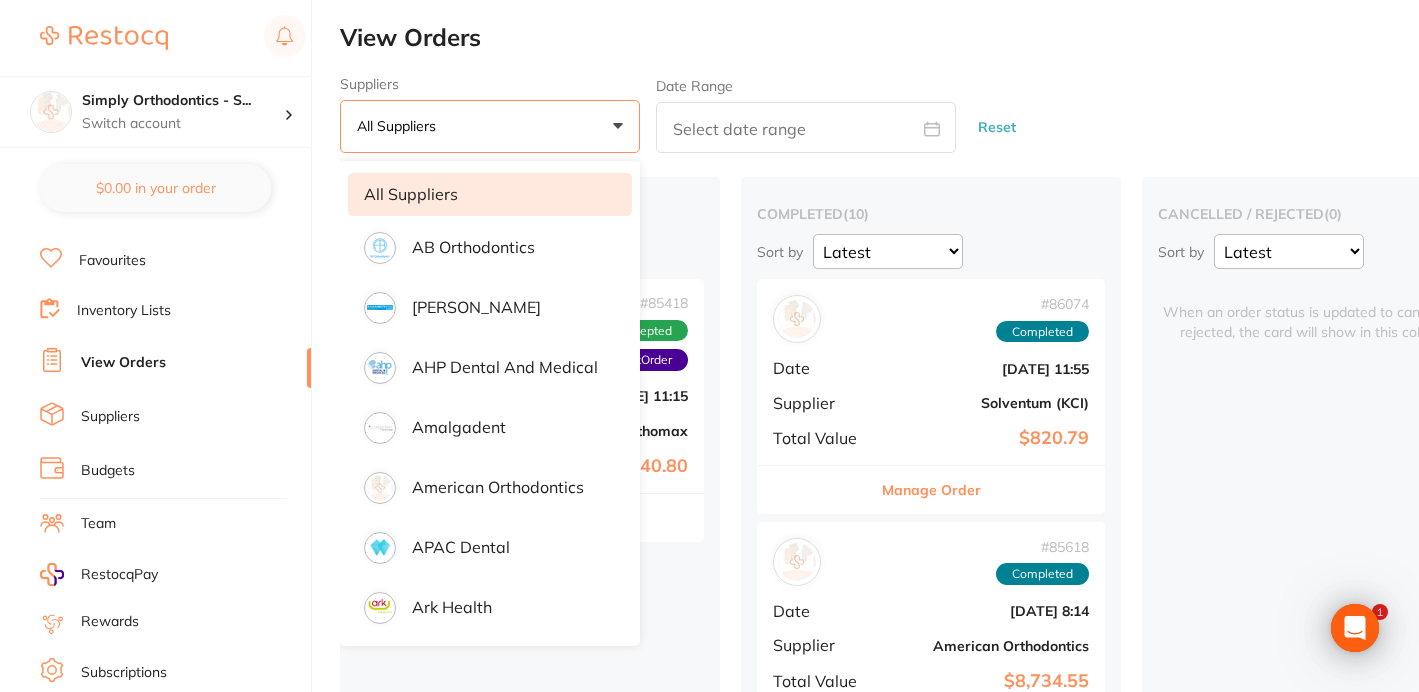 click on "All suppliers +0" at bounding box center (490, 127) 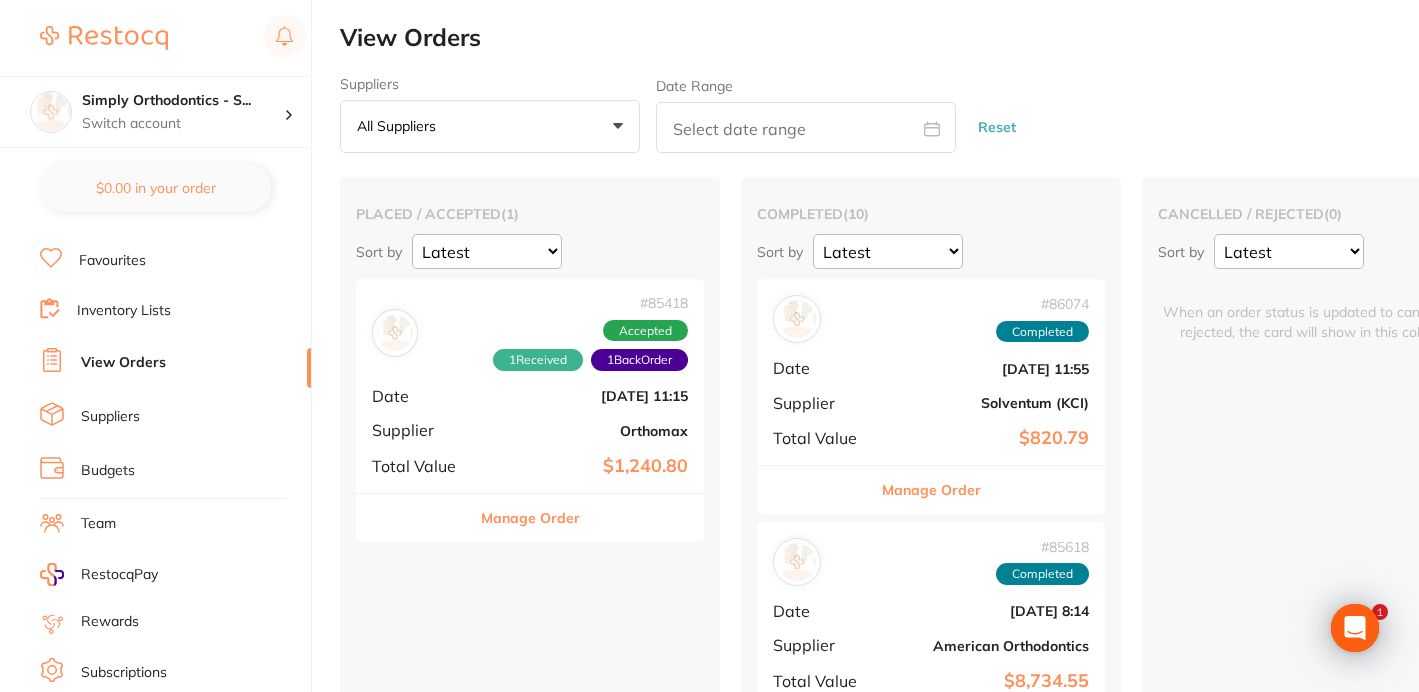 click on "All suppliers +0" at bounding box center (490, 127) 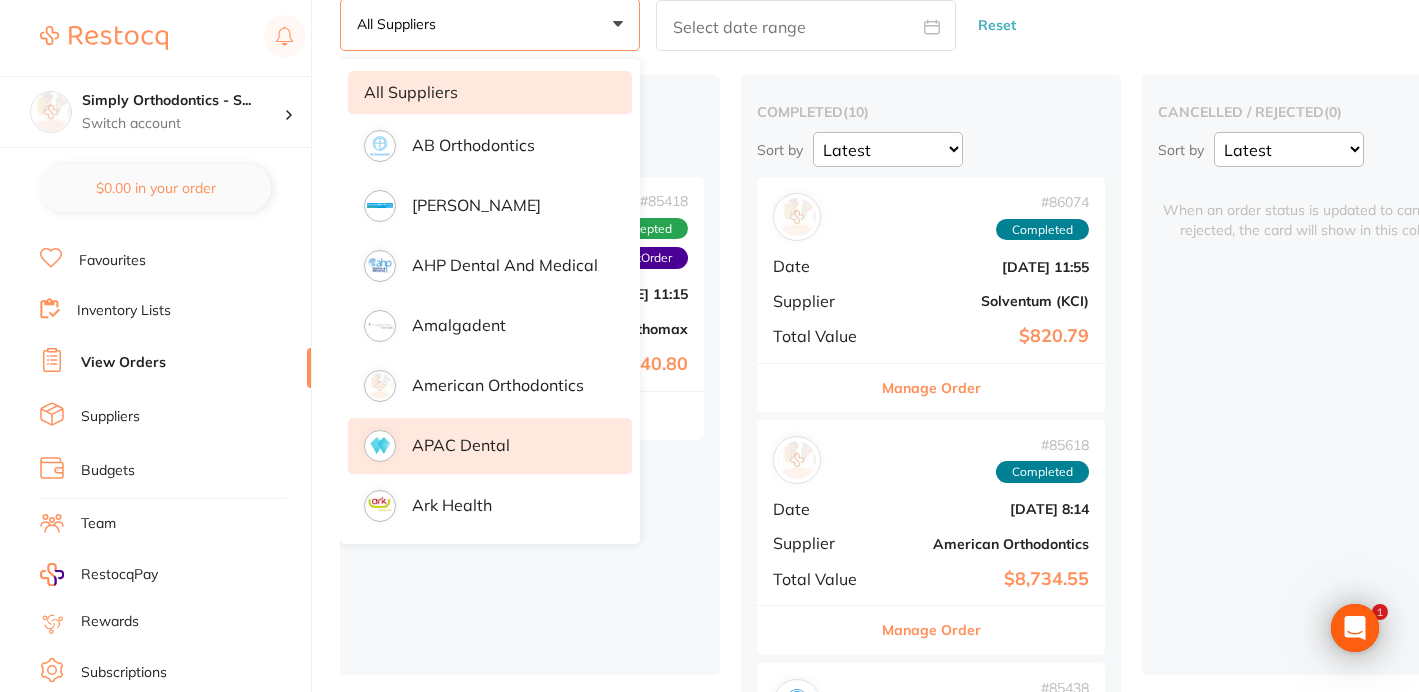 scroll, scrollTop: 114, scrollLeft: 0, axis: vertical 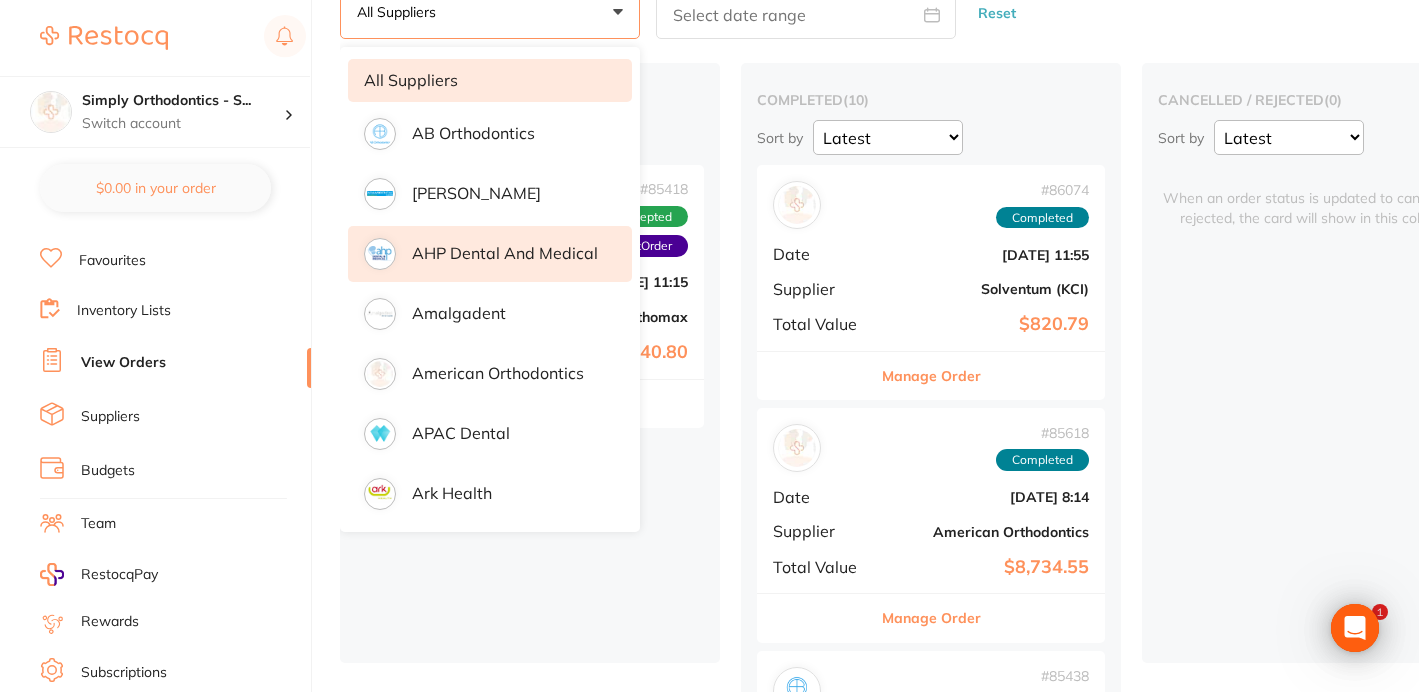 click on "AHP Dental and Medical" at bounding box center (505, 253) 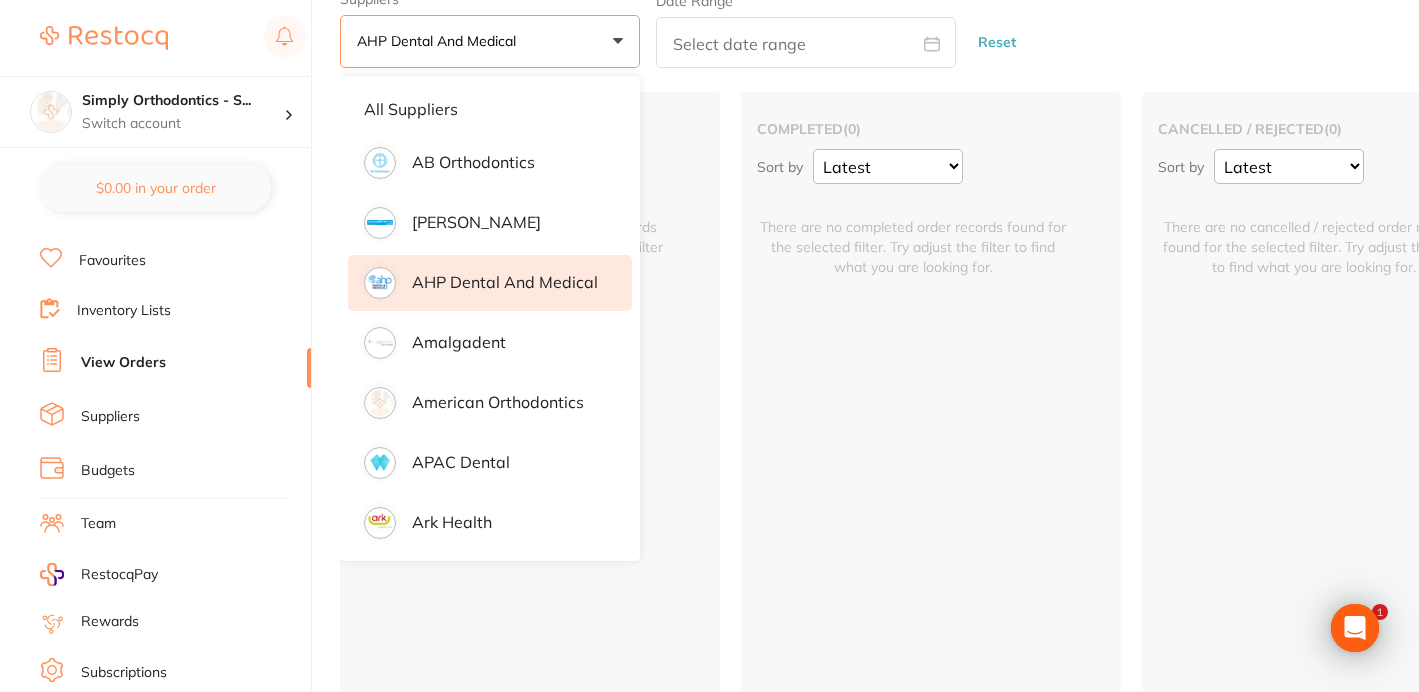 click on "AHP Dental and Medical +0" at bounding box center (490, 42) 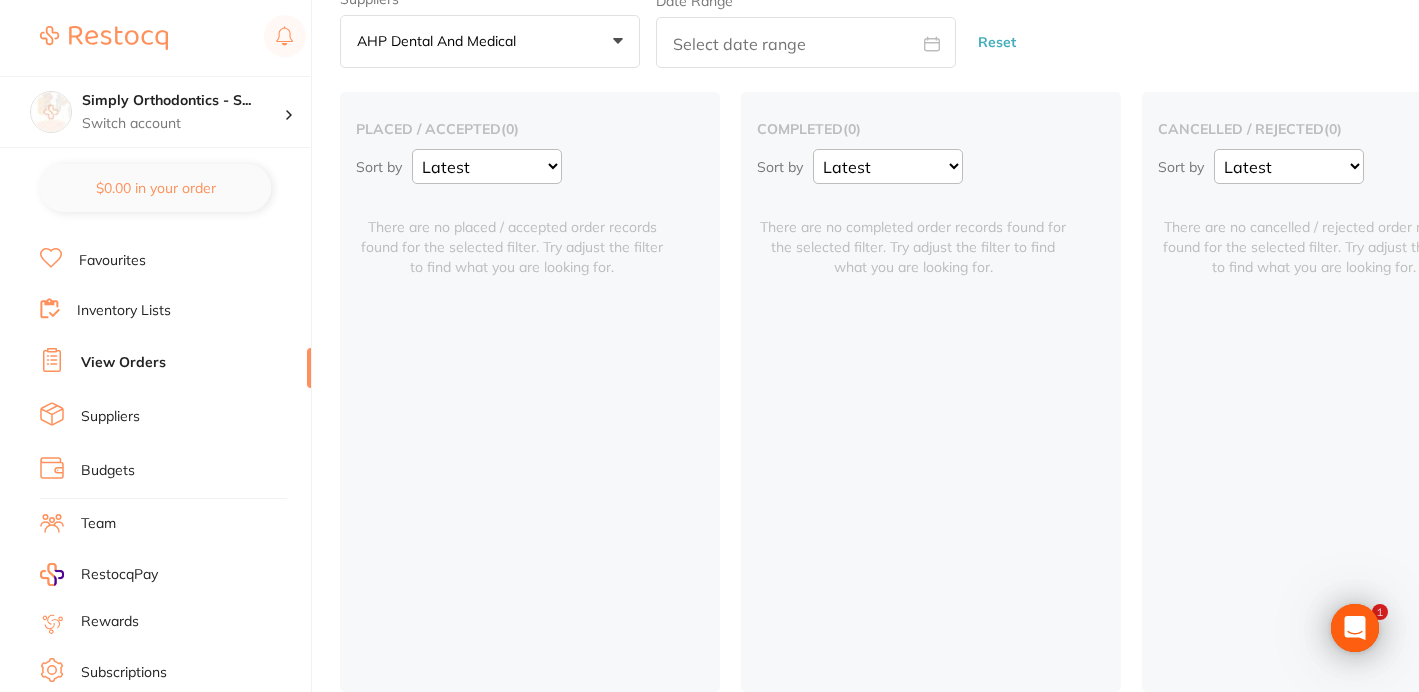 click on "AHP Dental and Medical +0" at bounding box center [490, 42] 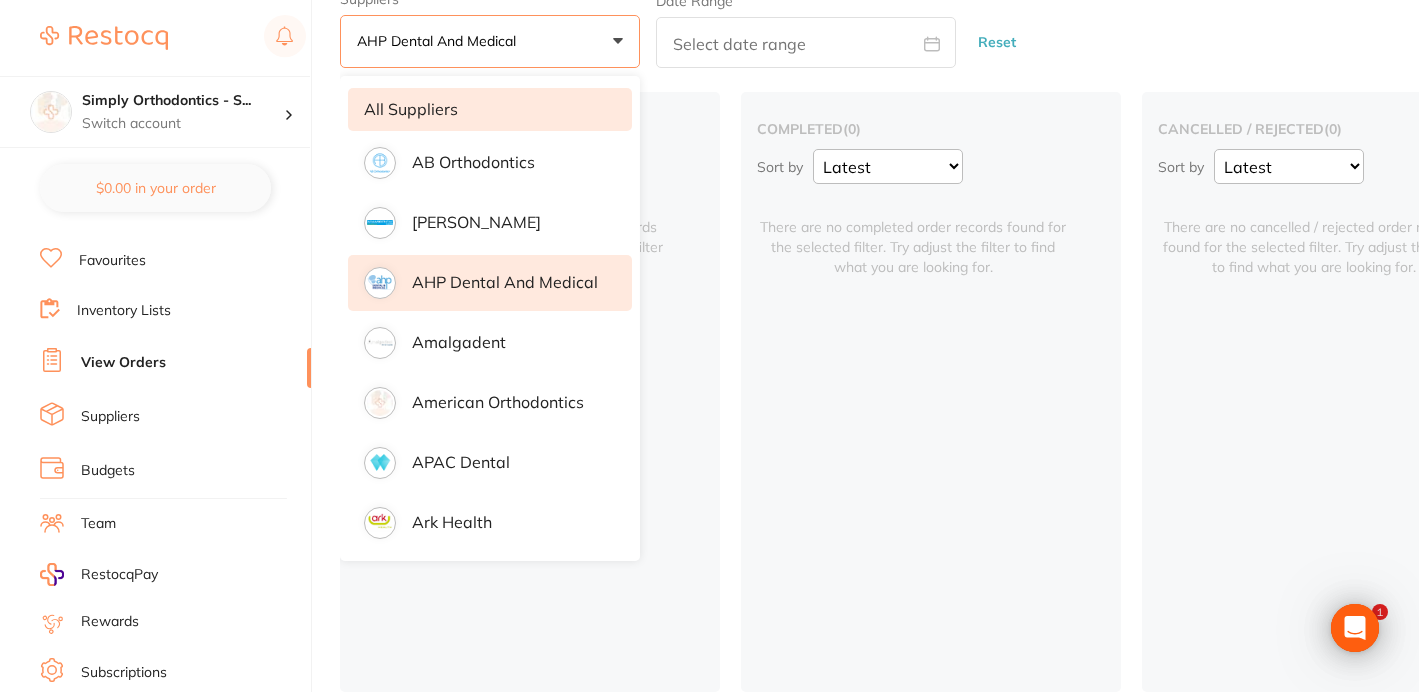 click on "All suppliers" at bounding box center (490, 109) 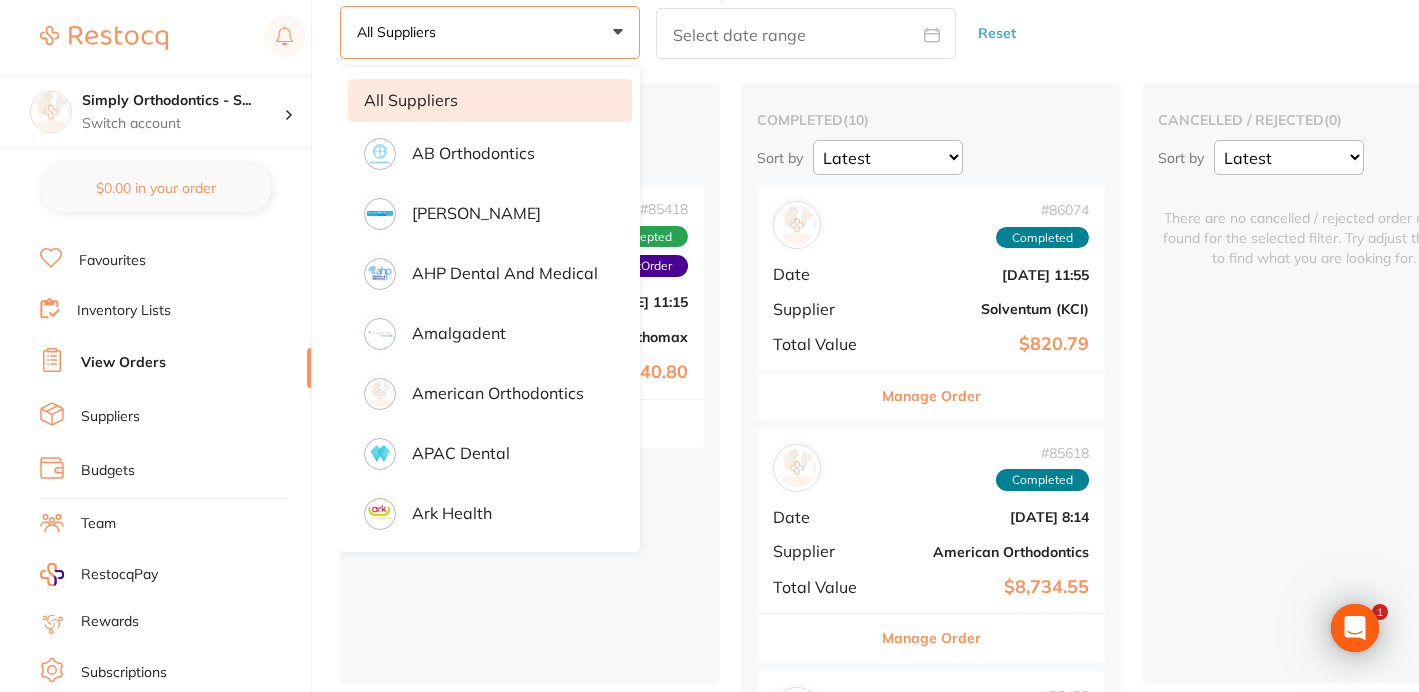 click on "View Orders Suppliers All suppliers +0 All suppliers AB Orthodontics [PERSON_NAME] Dental AHP Dental and Medical Amalgadent American Orthodontics APAC Dental Ark Health BioMeDent Pty Ltd CDS Dental Critical Dental DENSOL Dental Practice Supplies Dental Zone Dentsply Sirona Erkodent [PERSON_NAME] Dental Geistlich Healthware [GEOGRAPHIC_DATA] [PERSON_NAME] [PERSON_NAME] HIT Dental & Medical Supplies Horseley Dental Independent Dental Ivoclar Vivadent [PERSON_NAME] Leepac Medical and Dental [PERSON_NAME] International Main Orthodontics Matrixdental Mayfair Dental Supplies MDS Dental Medident Megagen Implant Numedical Orien dental Origin Dental ORMCO Orthomax Ozdent Quovo Raypurt Dental RiDental [PERSON_NAME] dental Solventum Solventum (KCI) Southern Dental Pty Ltd Straumann VP Dental & Medical Supplies Date Range     Reset Placed / Accepted Orders Completed Orders Cancelled / Rejected Orders placed / accepted  ( 1 ) Sort by Latest Notification  # 85418 1  Received 1  Back  Order Accepted Date [DATE] 11:15 Supplier Orthomax Total Value $1,240.80  (" at bounding box center [879, 1266] 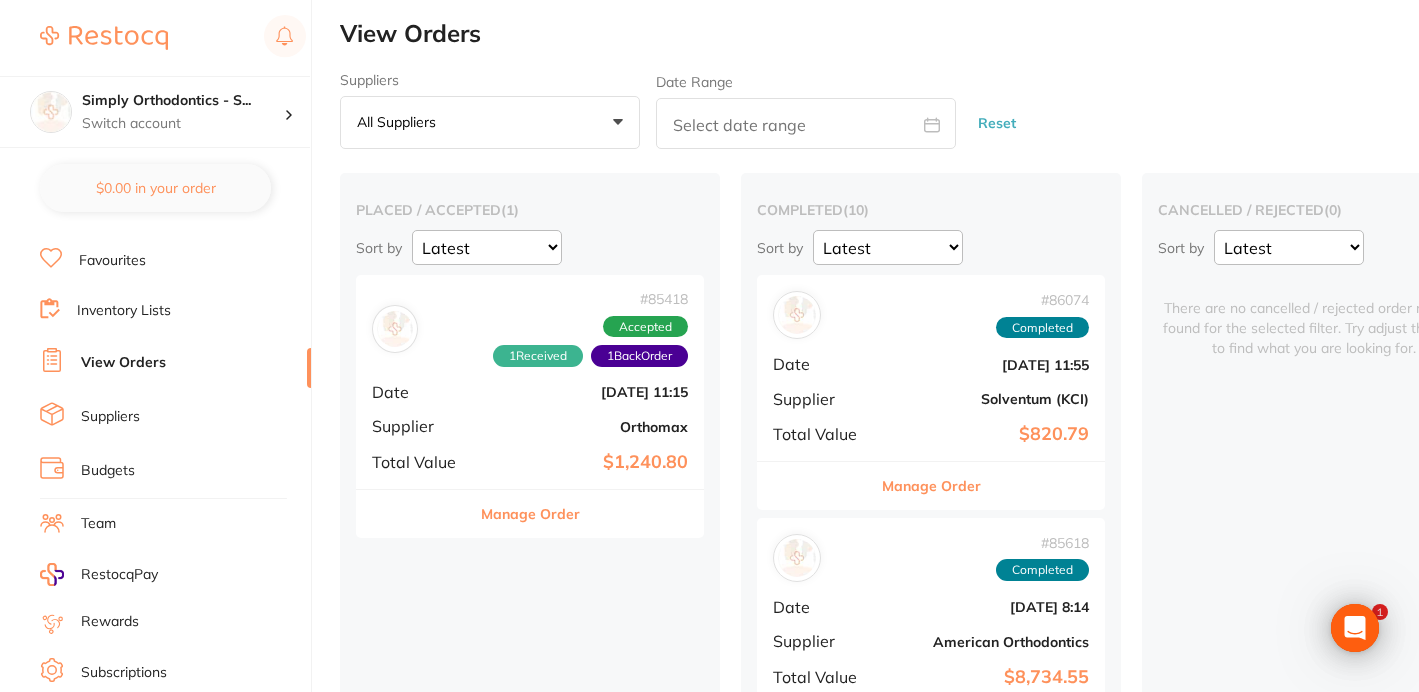 scroll, scrollTop: 6, scrollLeft: 0, axis: vertical 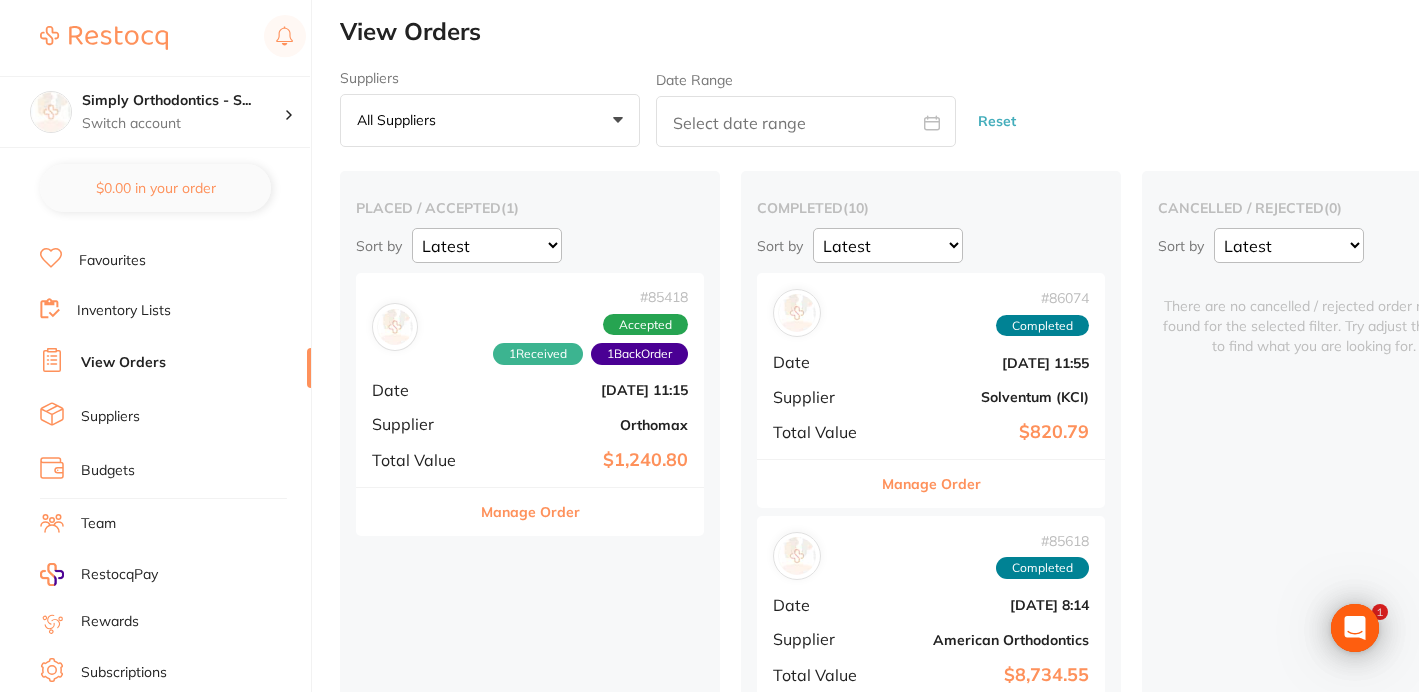 click on "Manage Order" at bounding box center [931, 484] 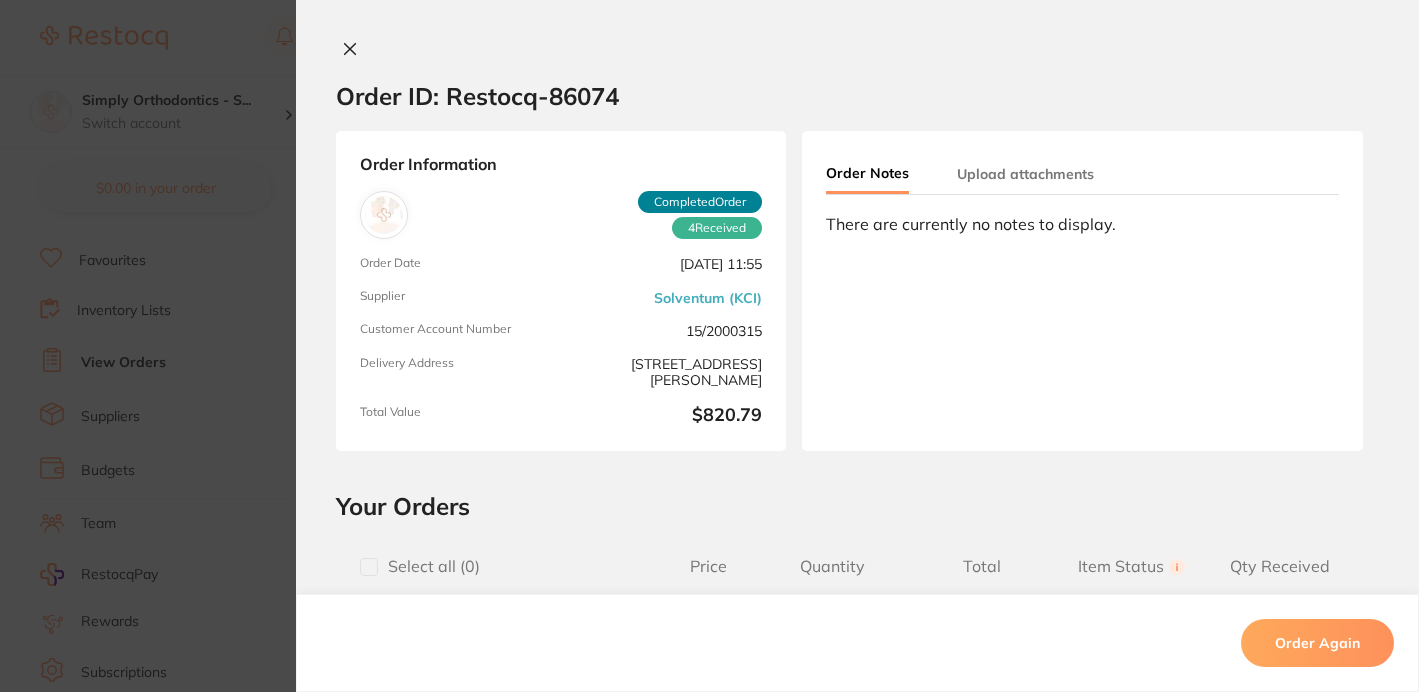 scroll, scrollTop: 0, scrollLeft: 0, axis: both 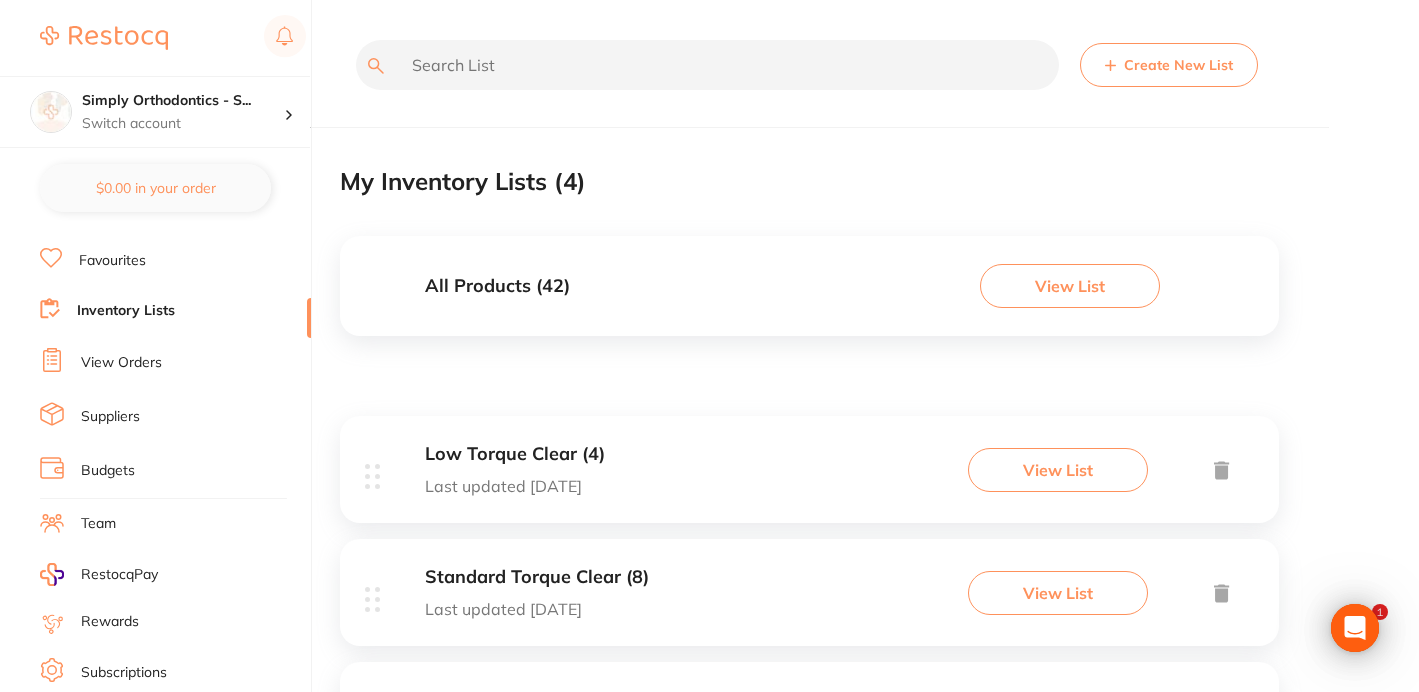 click on "View Orders" at bounding box center [175, 363] 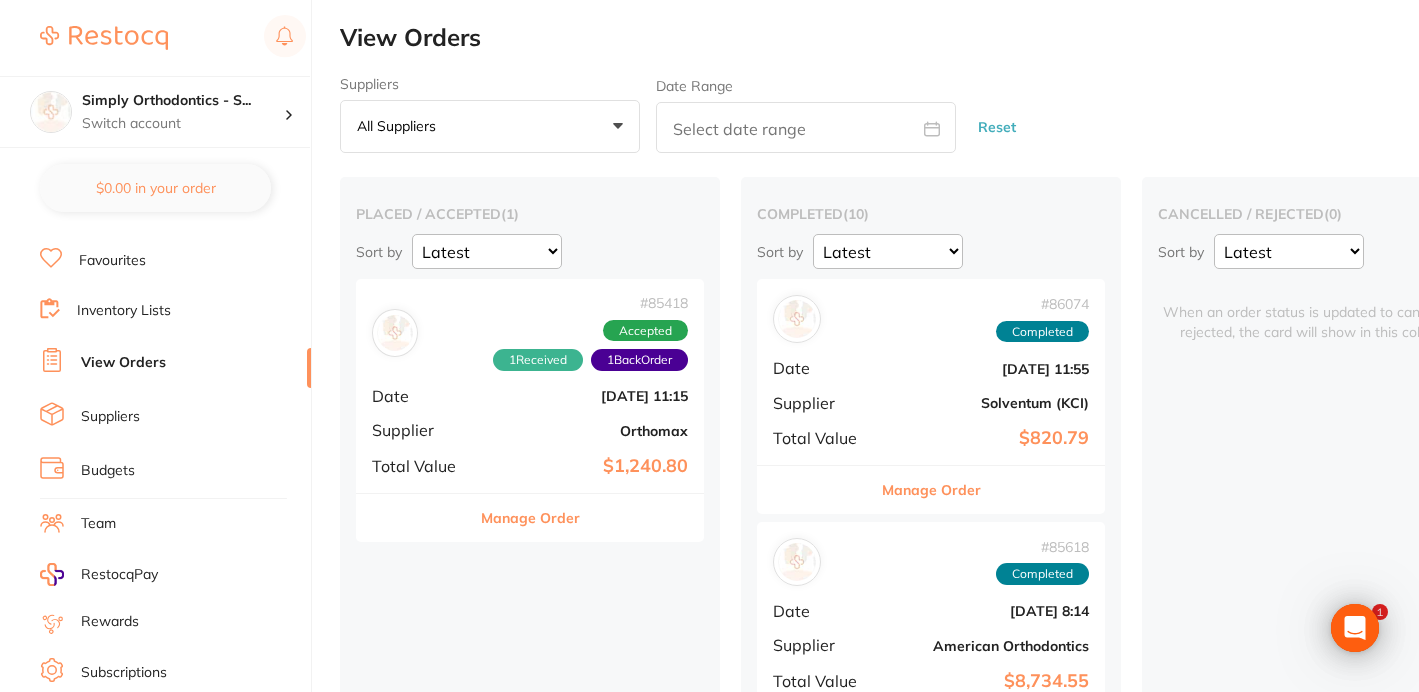scroll, scrollTop: 0, scrollLeft: 0, axis: both 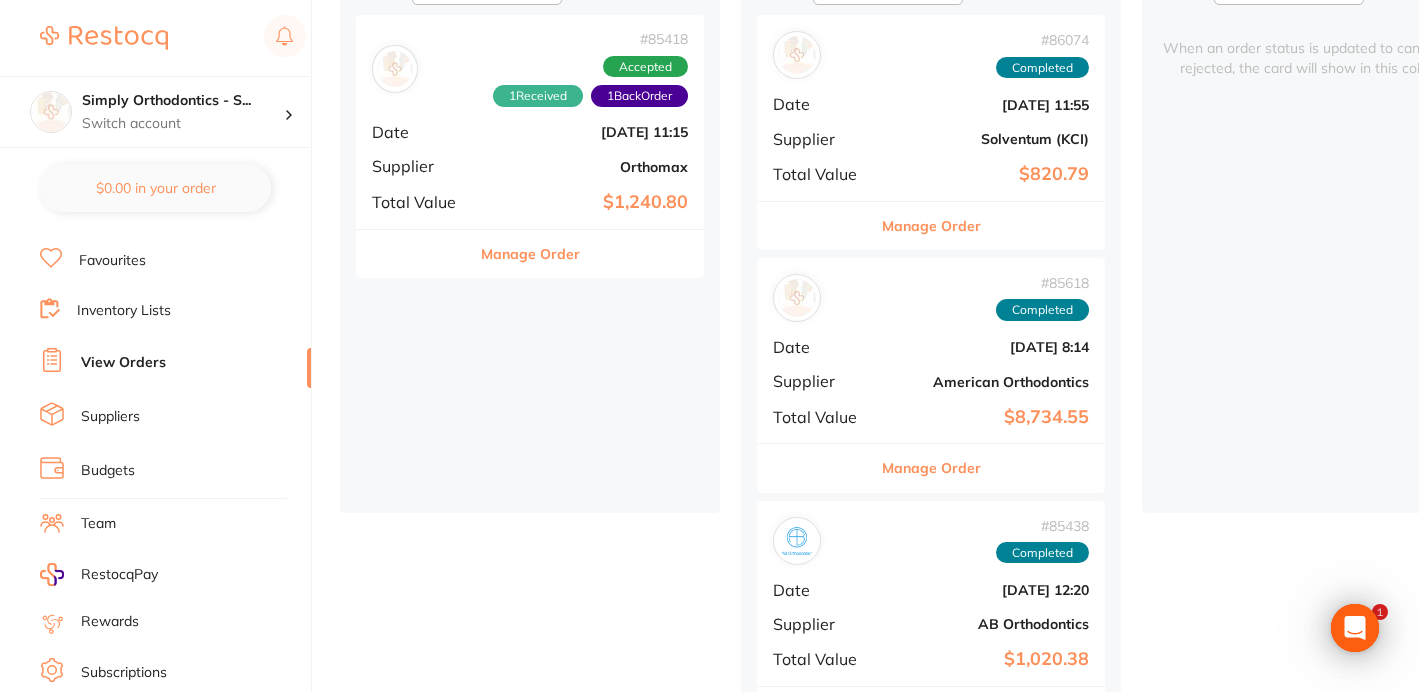 click on "# 85618 Completed Date [DATE] 8:14 Supplier American Orthodontics Total Value $8,734.55" at bounding box center (931, 350) 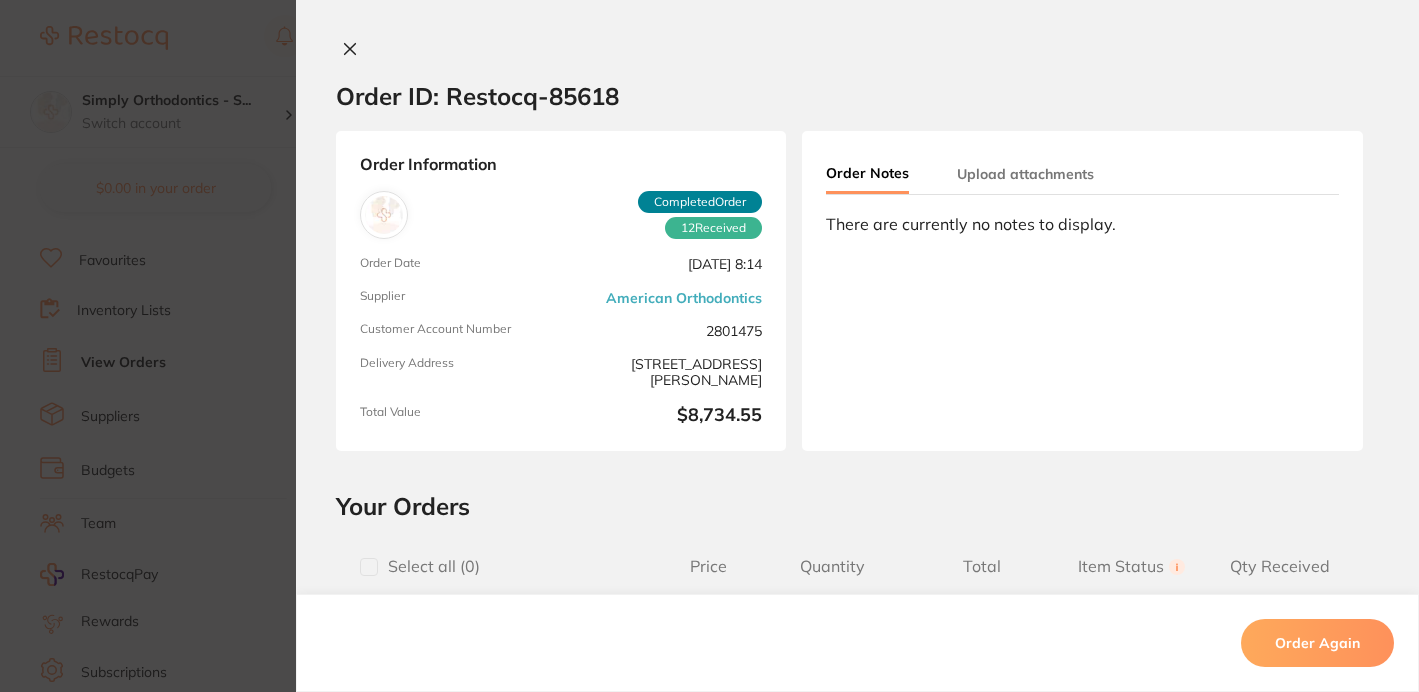 scroll, scrollTop: 0, scrollLeft: 0, axis: both 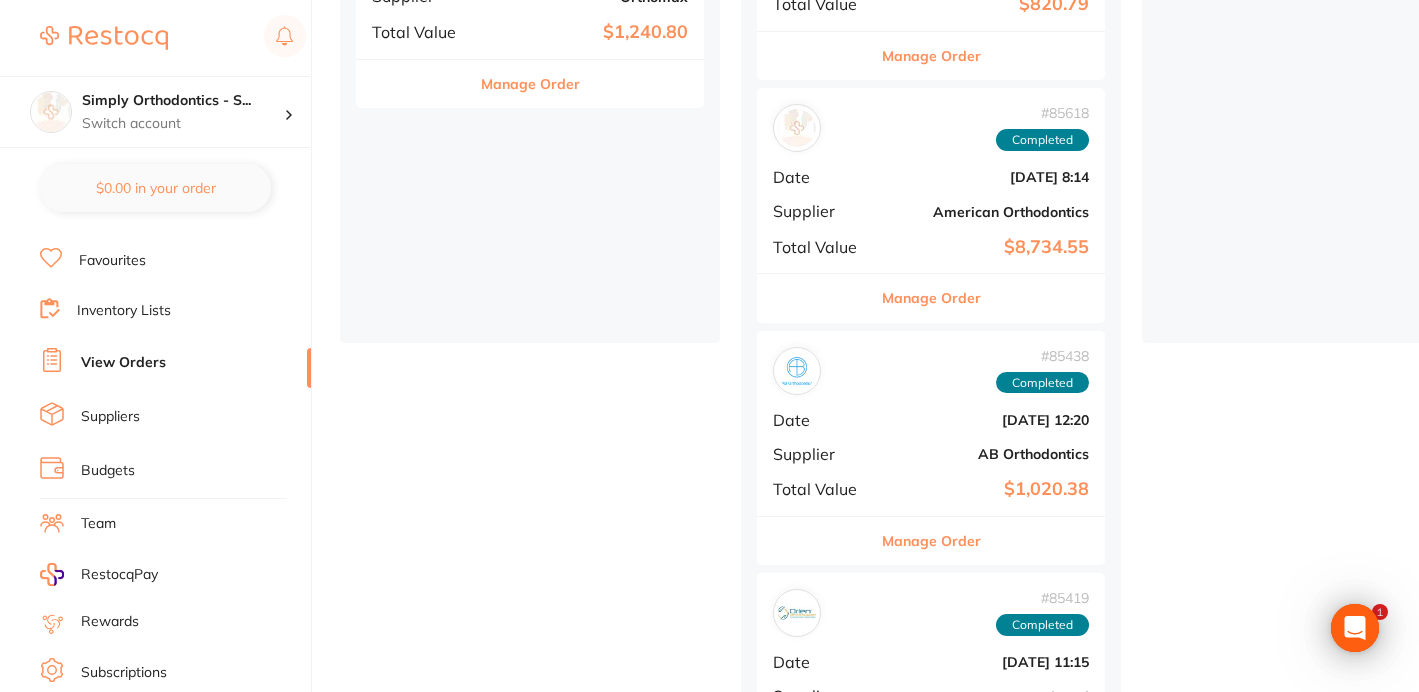 click on "# 85438 Completed Date [DATE] 12:20 Supplier AB Orthodontics Total Value $1,020.38" at bounding box center (931, 423) 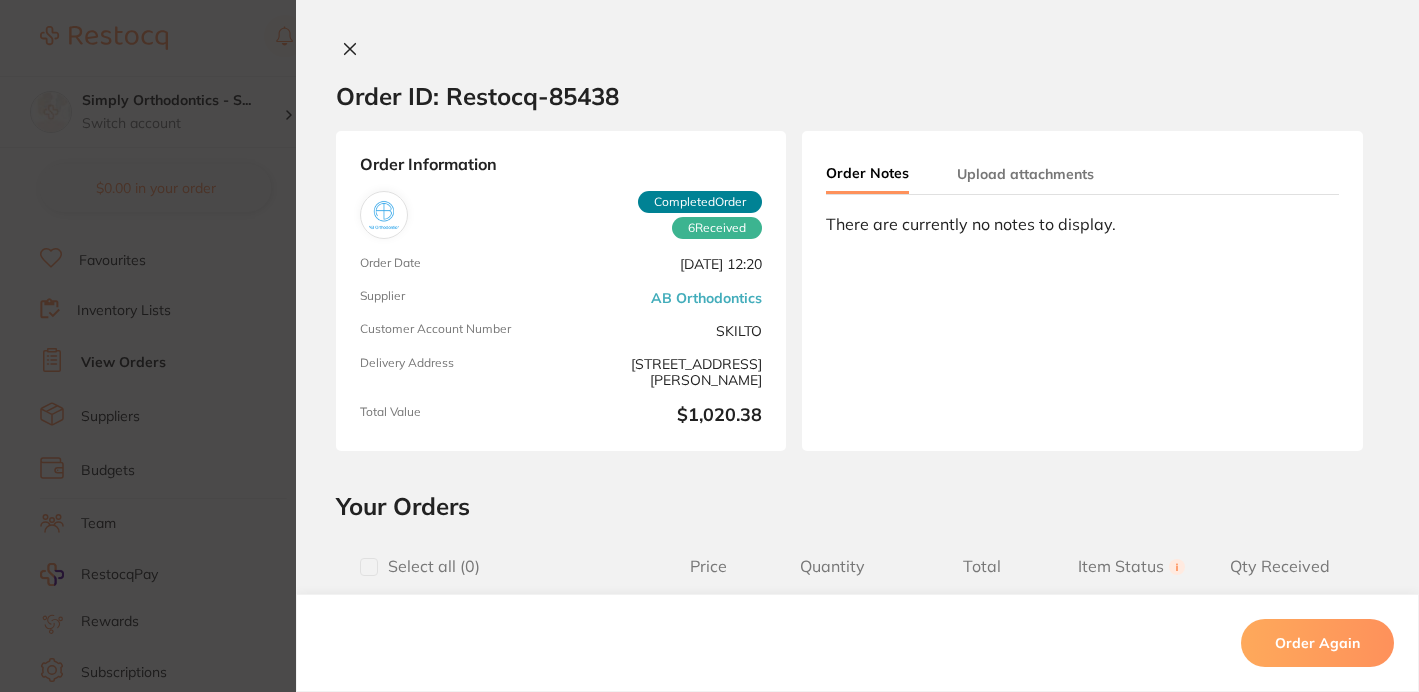 scroll, scrollTop: 152, scrollLeft: 0, axis: vertical 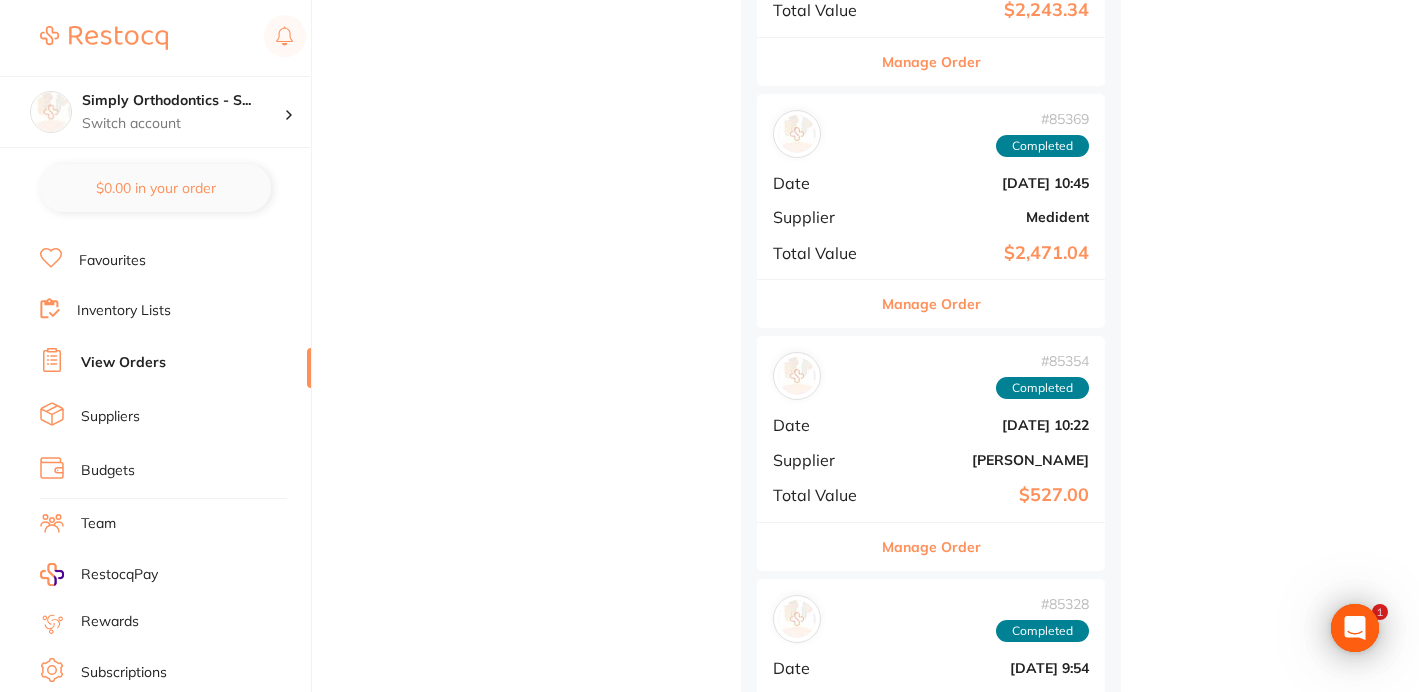 click on "# 85369 Completed Date [DATE] 10:45 Supplier Medident Total Value $2,471.04" at bounding box center [931, 186] 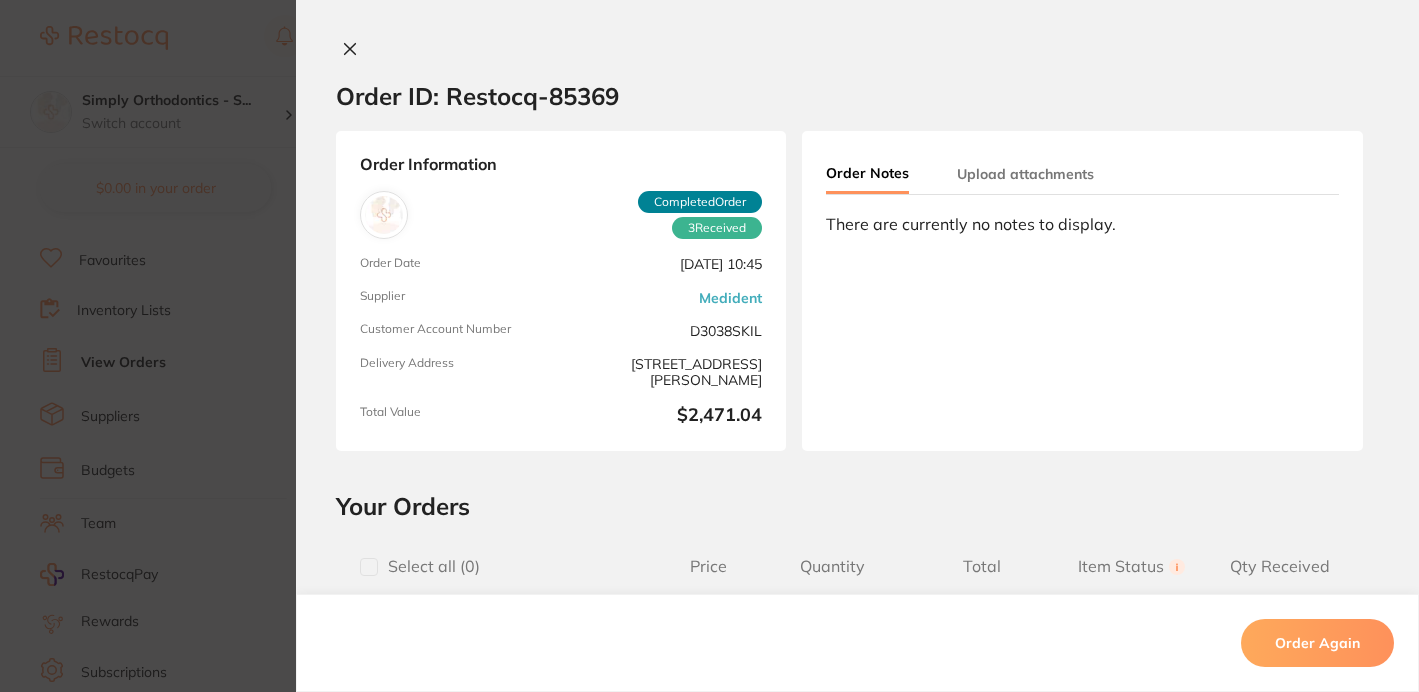 click 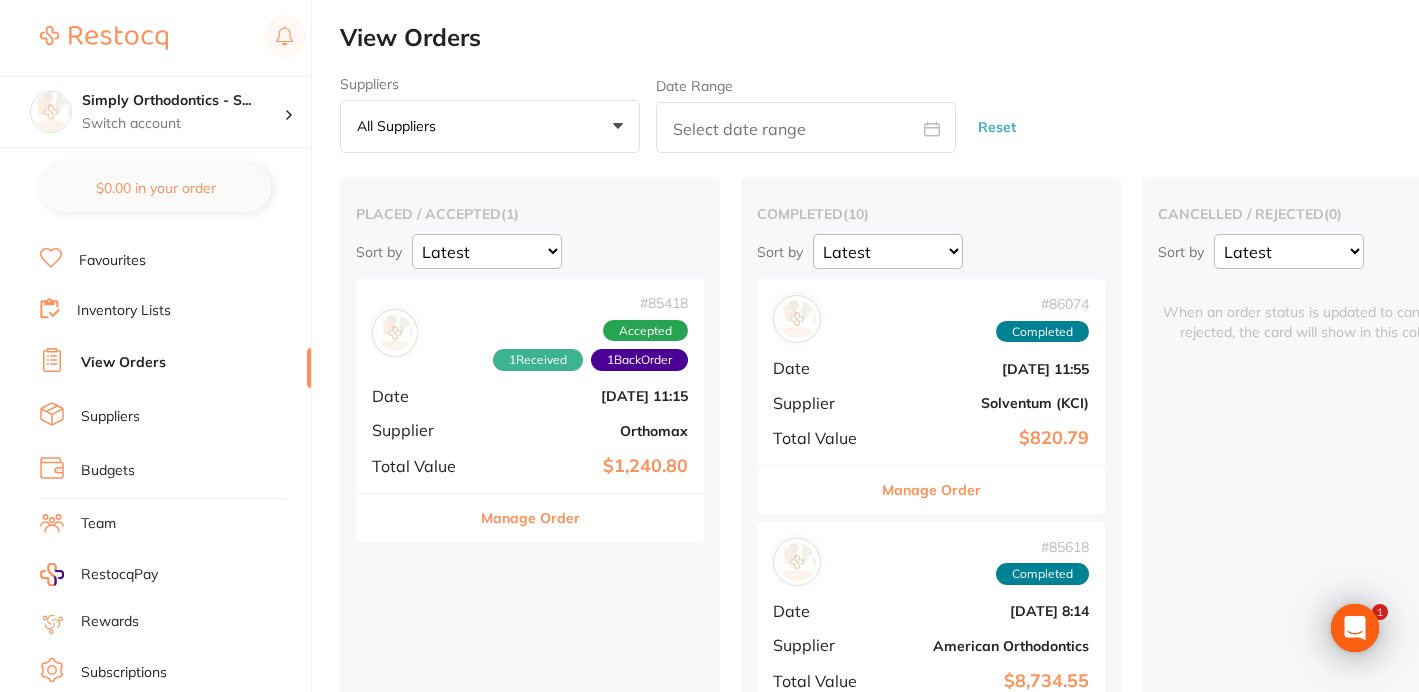 scroll, scrollTop: 0, scrollLeft: 0, axis: both 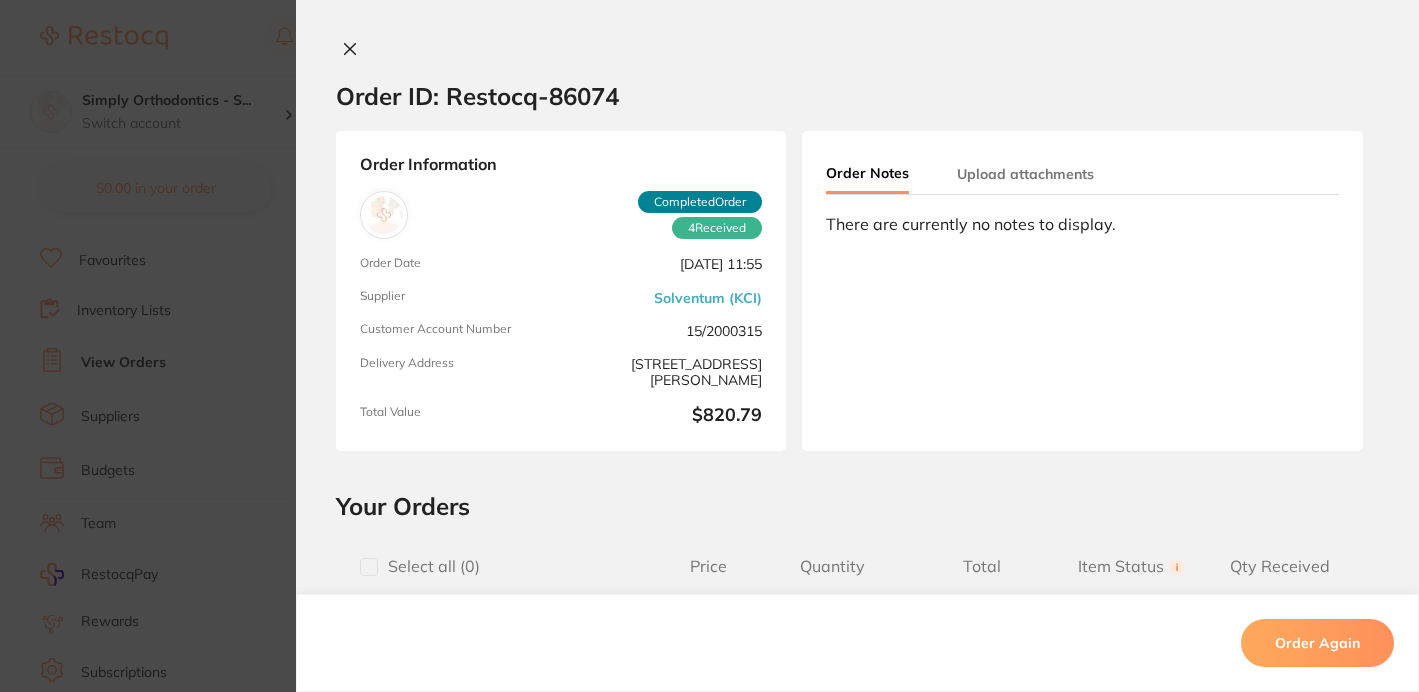 click 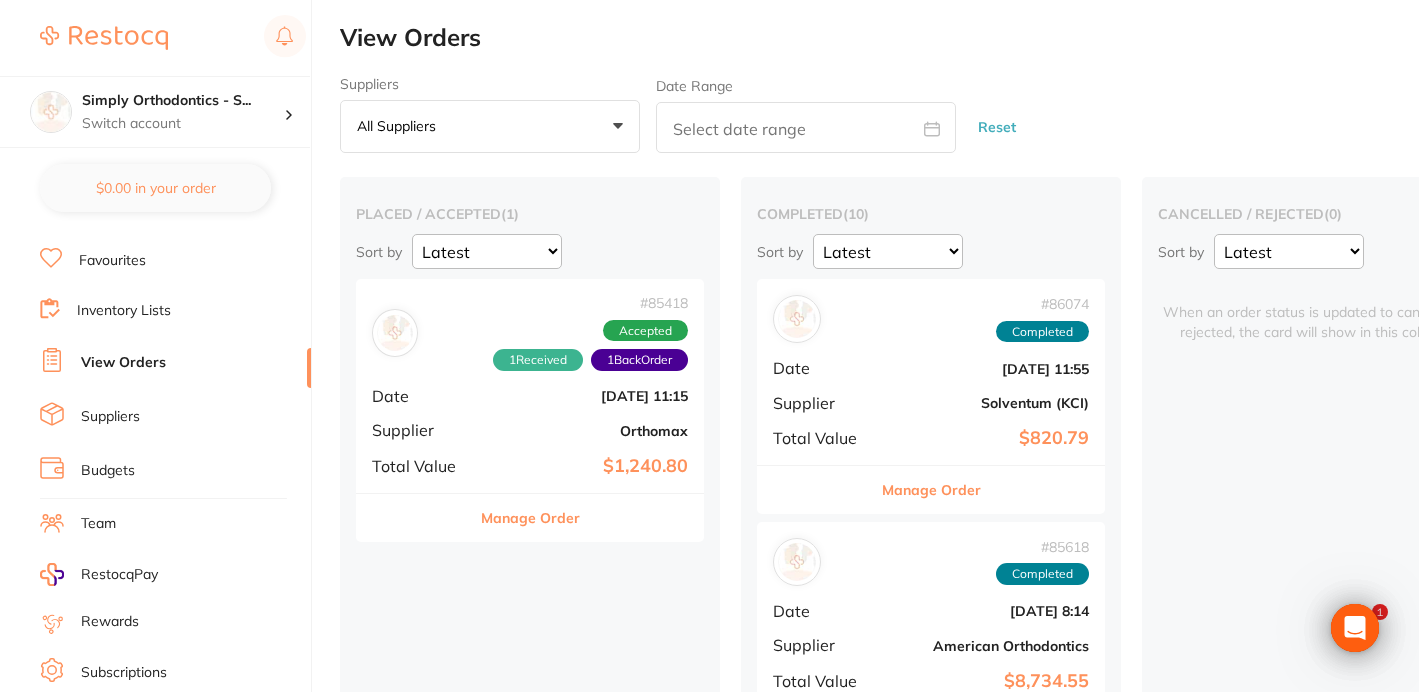 scroll, scrollTop: 0, scrollLeft: 0, axis: both 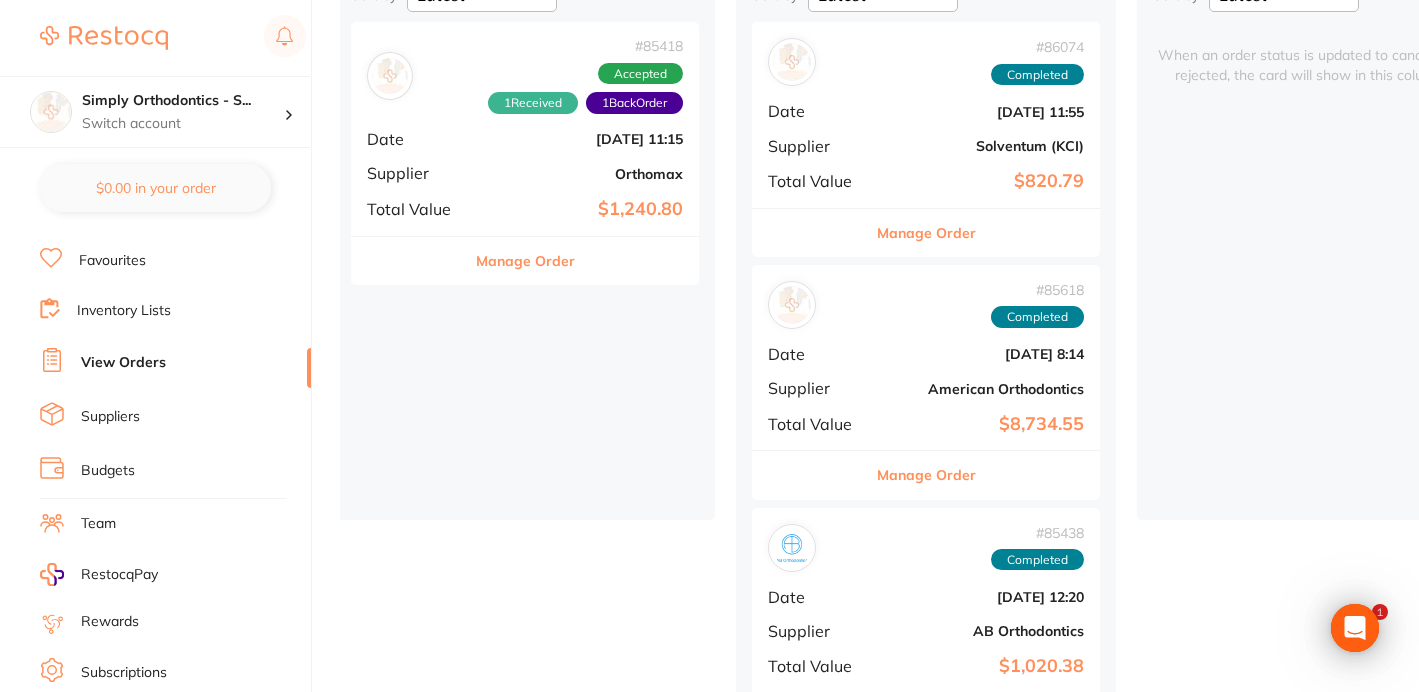 click on "# 85418 1  Received 1  Back  Order Accepted Date [DATE] 11:15 Supplier Orthomax Total Value $1,240.80" at bounding box center [525, 128] 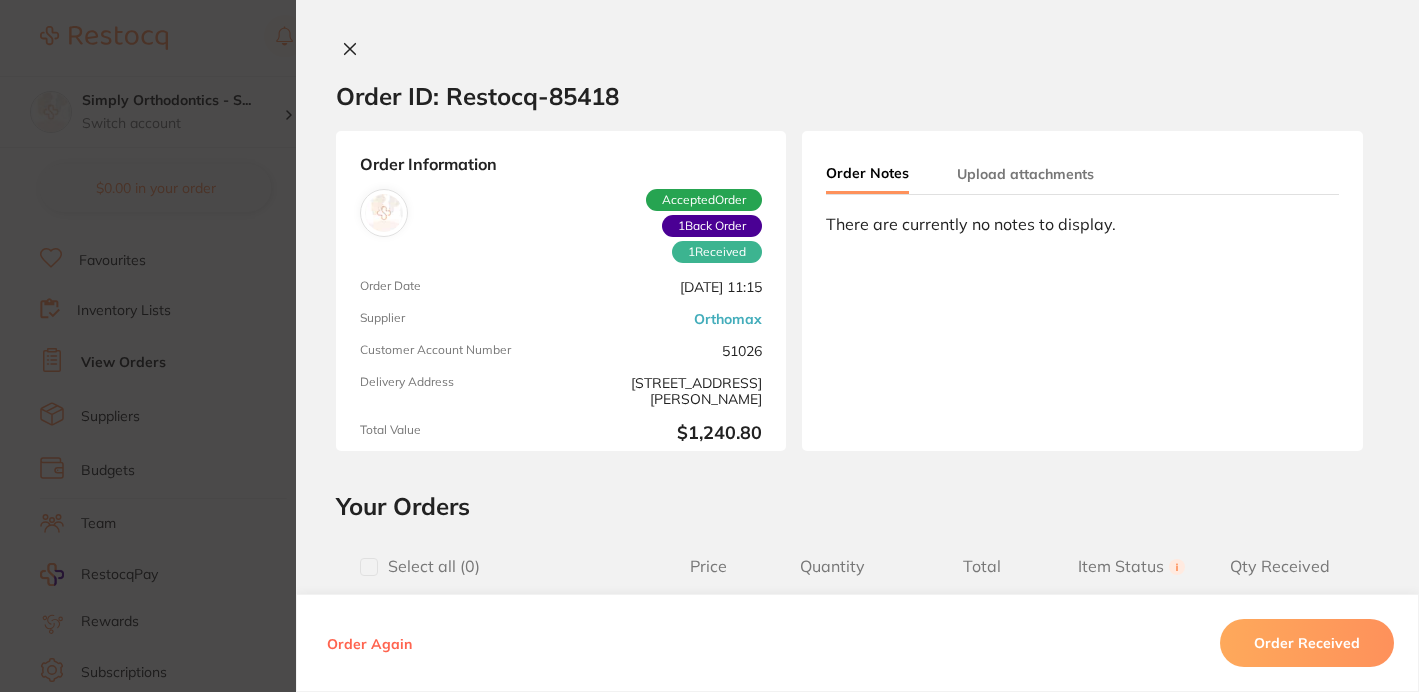 scroll, scrollTop: 0, scrollLeft: 0, axis: both 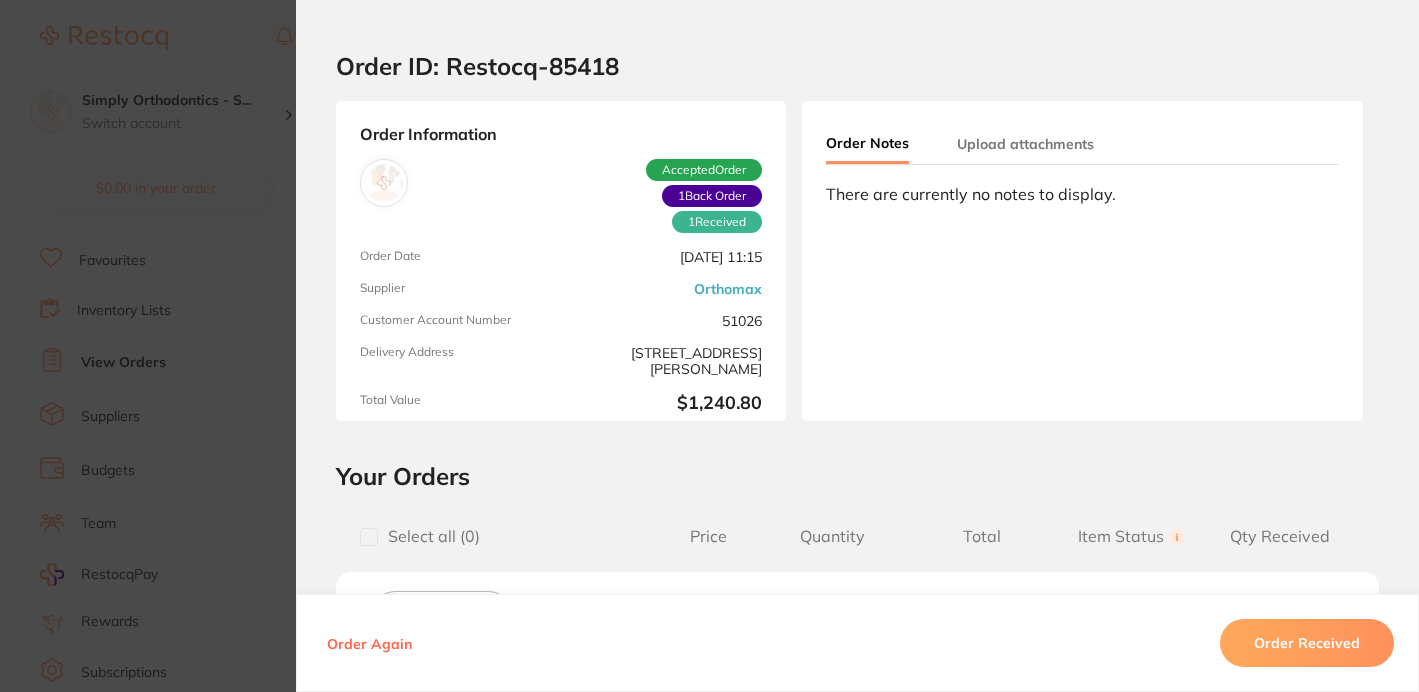 click on "Order ID: Restocq- 85418   Order Information   1  Received 1  Back   Order Accepted  Order Order Date [DATE] 11:15 Supplier Orthomax   Customer Account Number 51026 Delivery Address [STREET_ADDRESS][PERSON_NAME] Total Value $1,240.80 Order Notes Upload attachments There are currently no notes to display. Your Orders   Select all ( 0 ) Price Quantity Total Item Status   You can use this feature to track items that you have received and those that are on backorder Qty Received Save To List ICONIC WHEEL SAW   Product    Code:  DBL4-0150     $39.00 2 $78.00 Received Received Back Order ESSIX A+ 125MM 040 CIR (100)   Product    Code:  11040     $210.00 5 $1,050.00 Back Order Received Back Order ICONIC WHEEL SAW Product    Code:  DBL4-0150 $39.00 Quantity:  2 Status:   Received Received Back Order Quantity Received: ESSIX A+ 125MM 040 CIR (100) Product    Code:  11040 $210.00 Quantity:  5 Status:   Back Order Received Back Order Quantity Received: Recipient: Default ( [EMAIL_ADDRESS][DOMAIN_NAME] )" at bounding box center [857, 346] 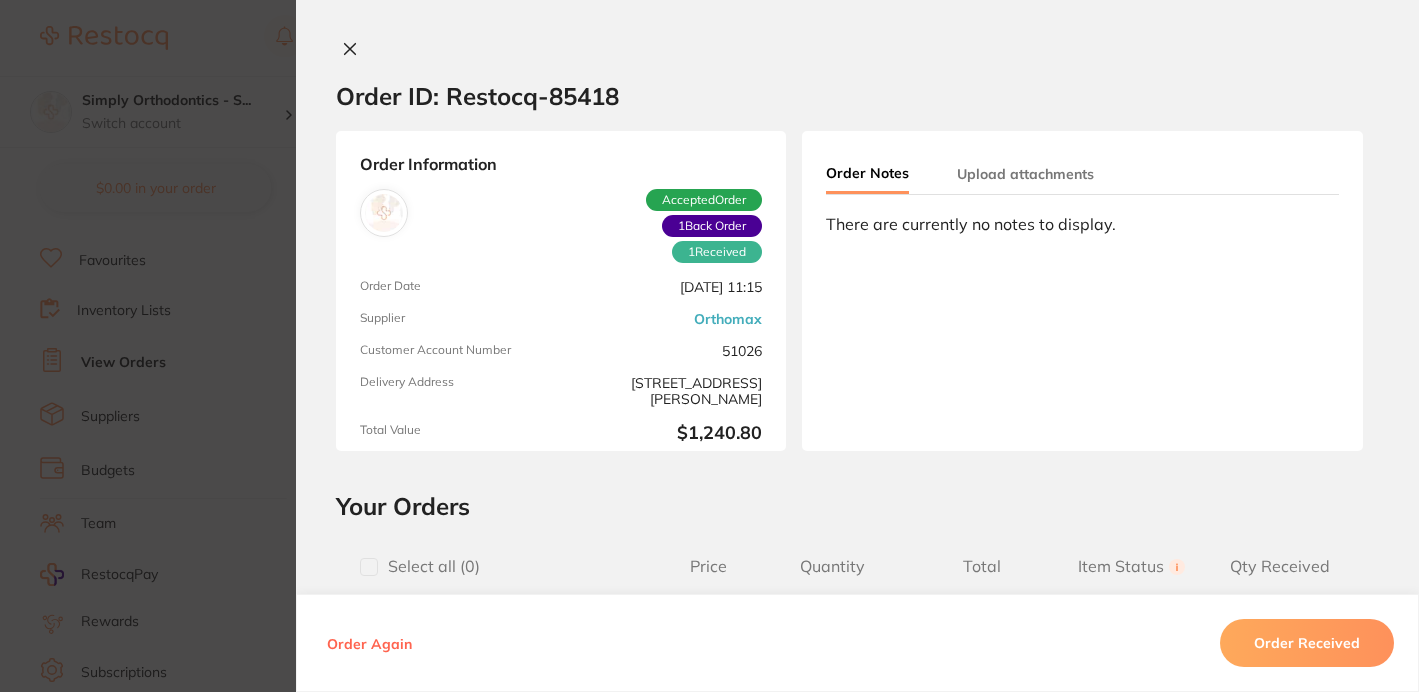 scroll, scrollTop: 0, scrollLeft: 0, axis: both 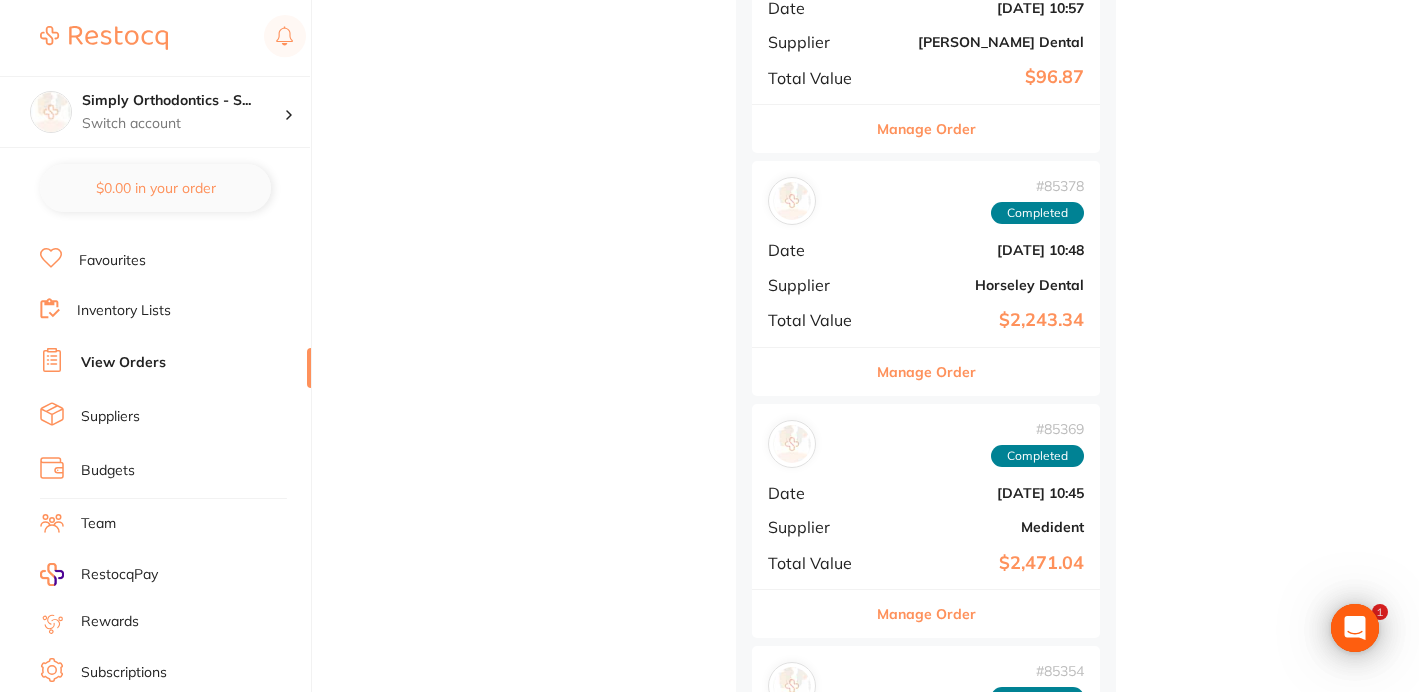 click on "# 85369 Completed Date [DATE] 10:45 Supplier Medident Total Value $2,471.04" at bounding box center (926, 496) 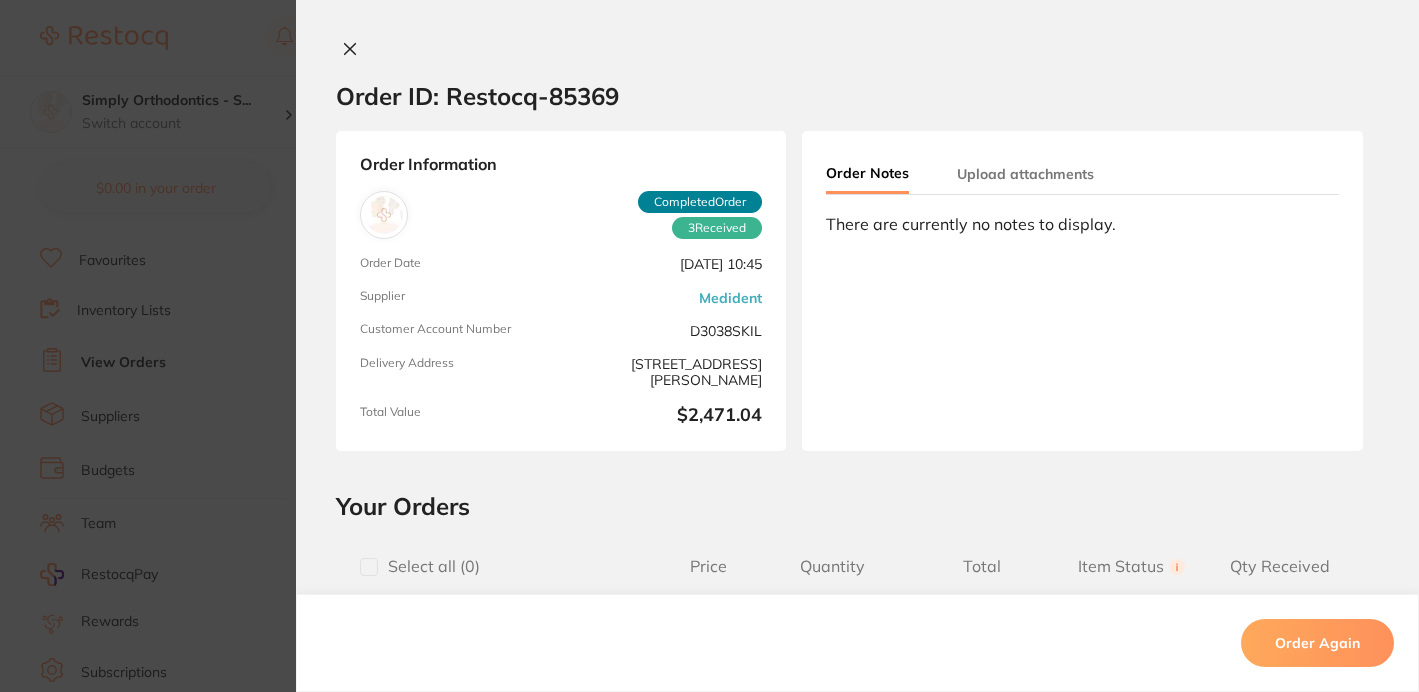 scroll, scrollTop: 0, scrollLeft: 0, axis: both 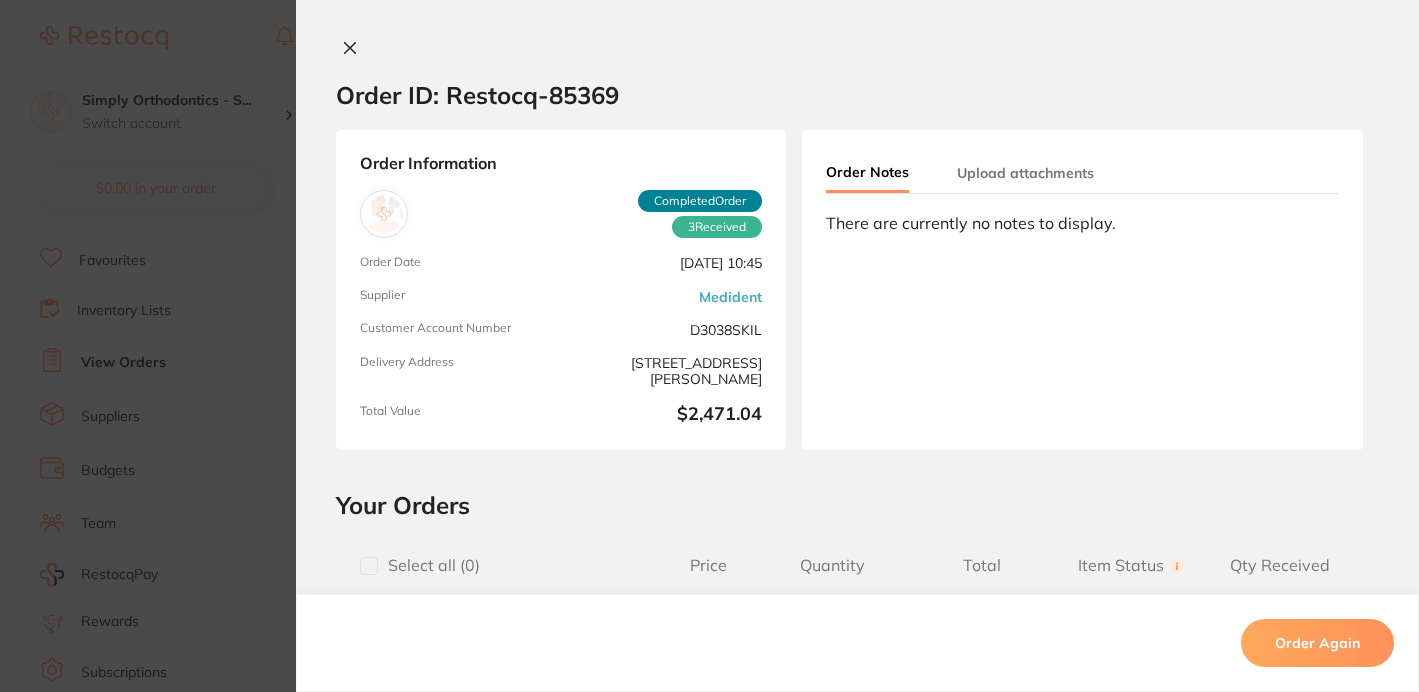 click 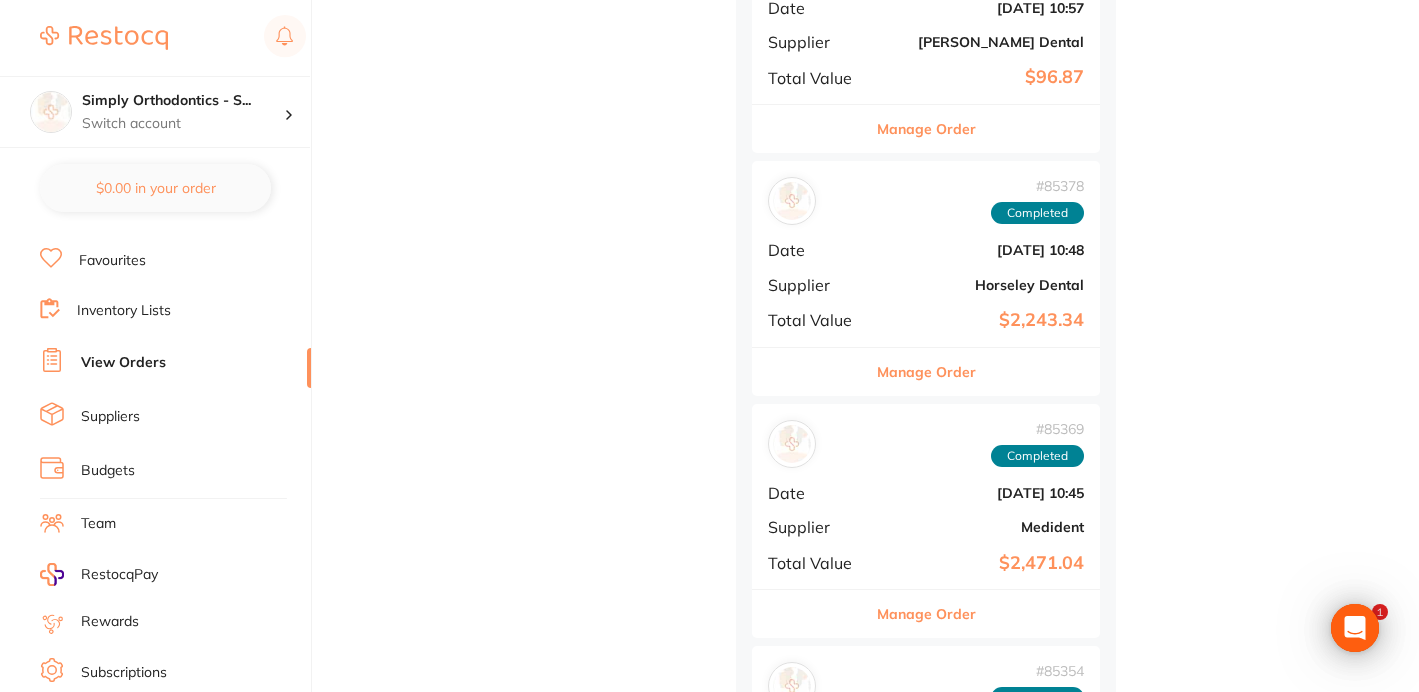 scroll, scrollTop: 0, scrollLeft: 0, axis: both 